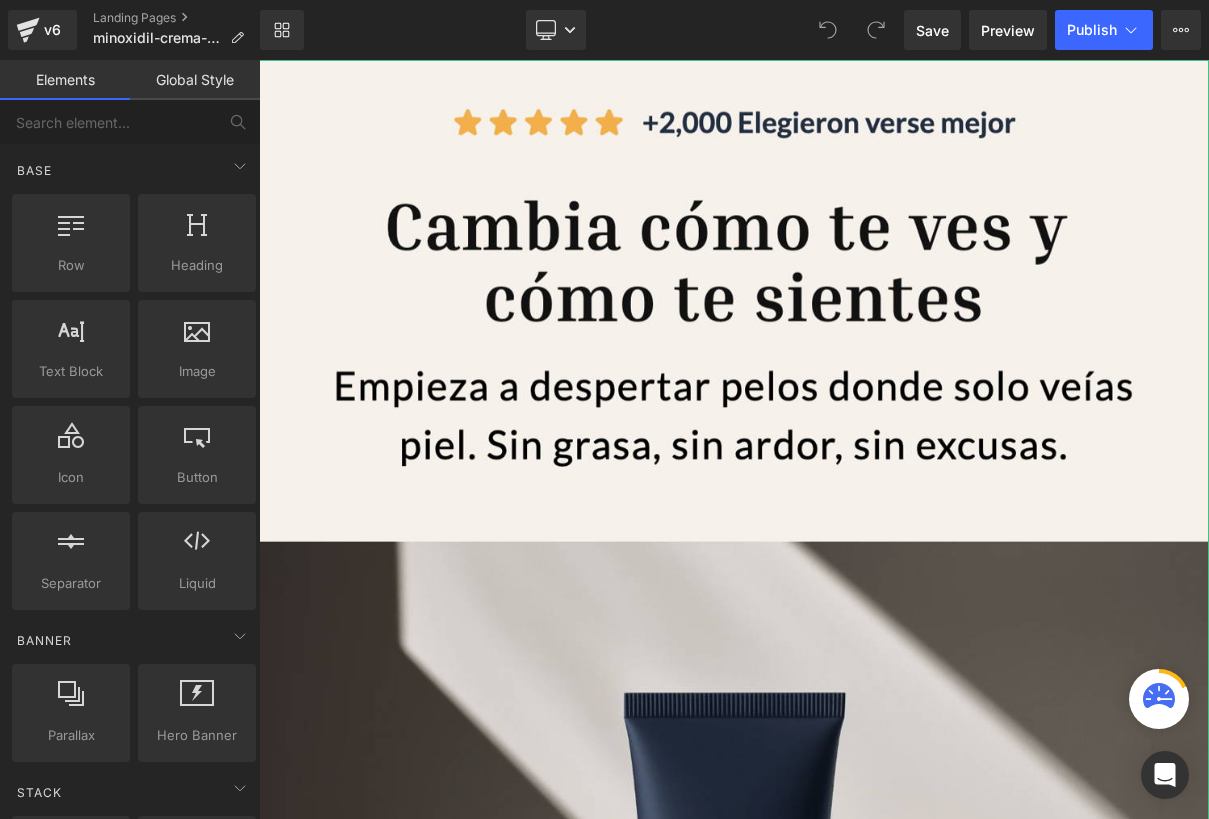scroll, scrollTop: 846, scrollLeft: 0, axis: vertical 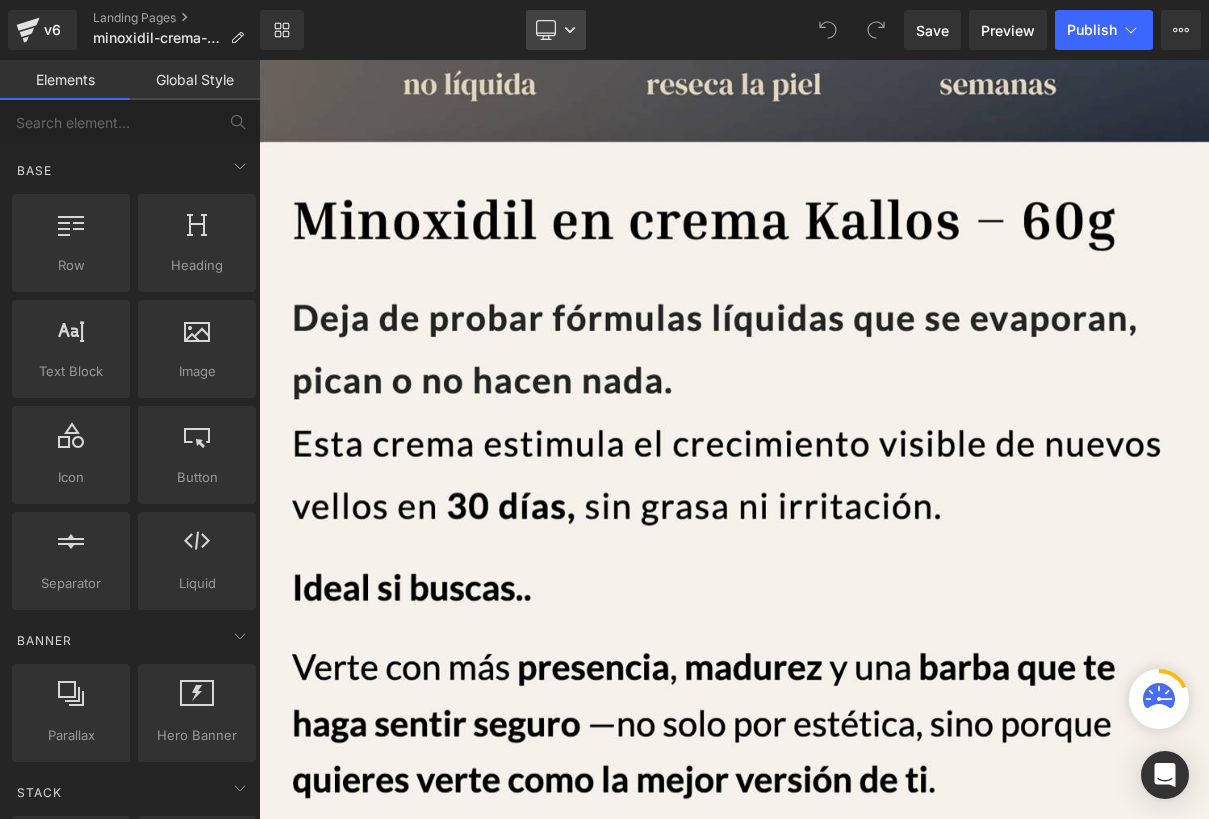 click on "Desktop" at bounding box center (556, 30) 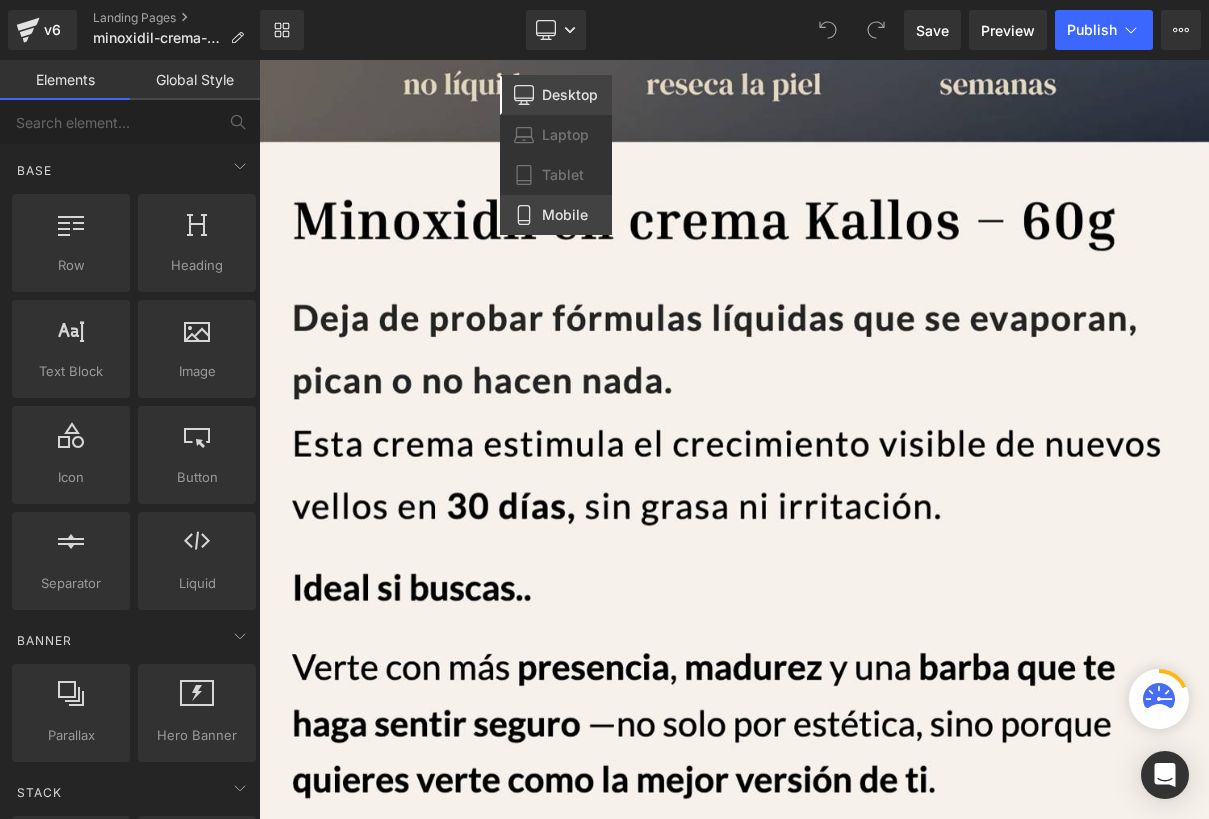 click on "Mobile" at bounding box center (565, 215) 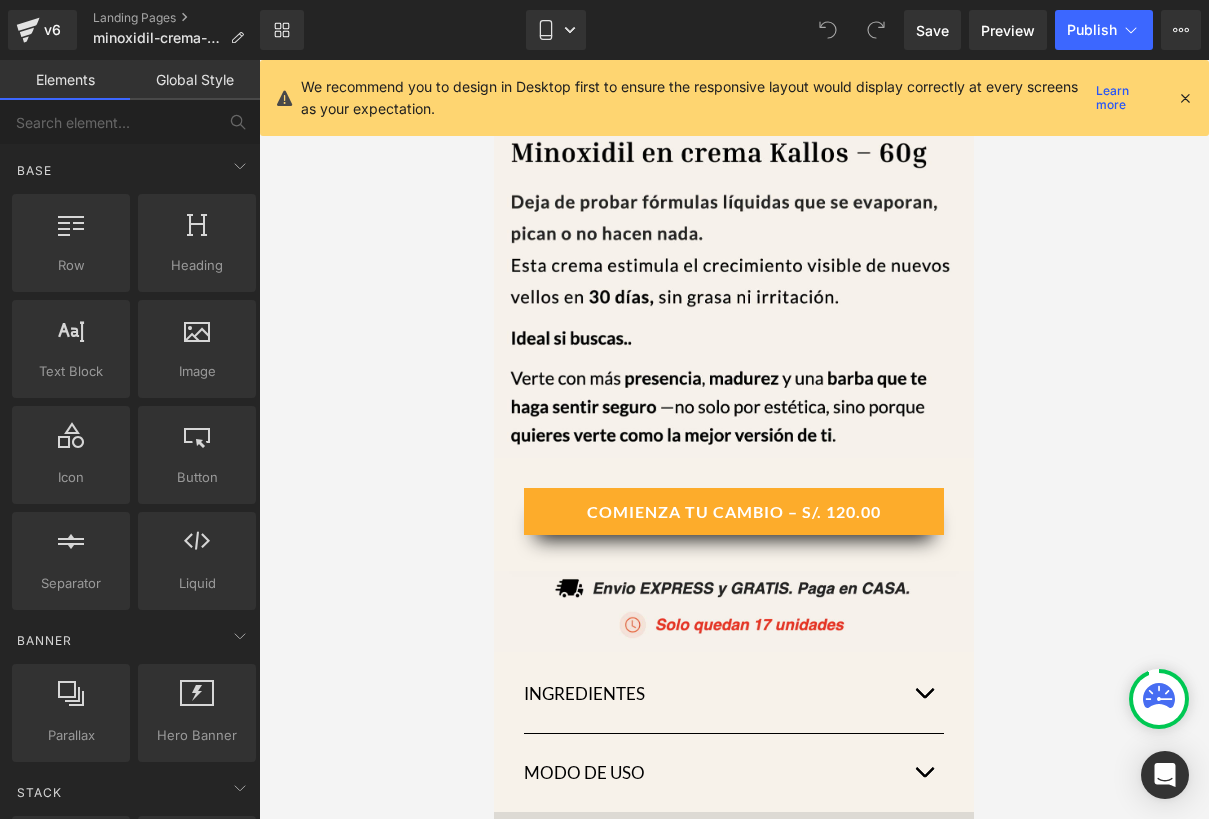 scroll, scrollTop: 803, scrollLeft: 0, axis: vertical 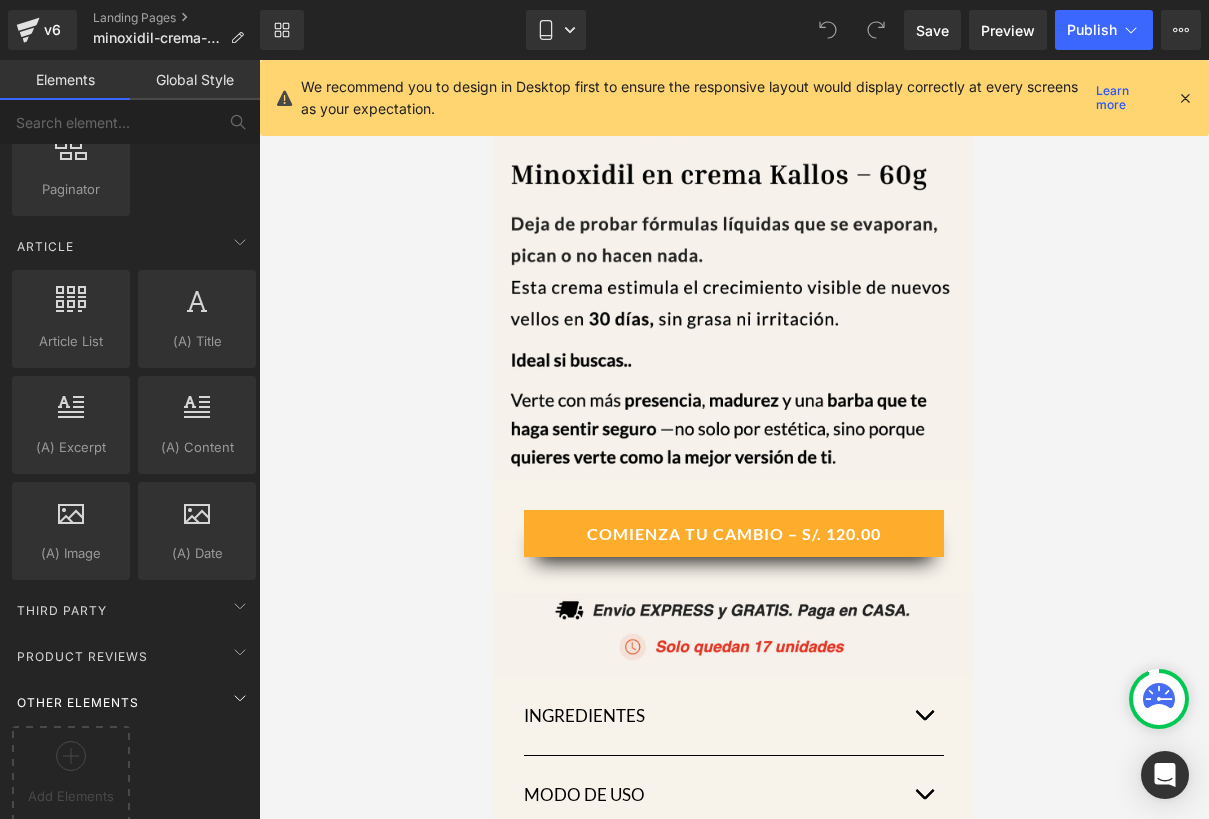 click on "Other Elements" at bounding box center [134, 702] 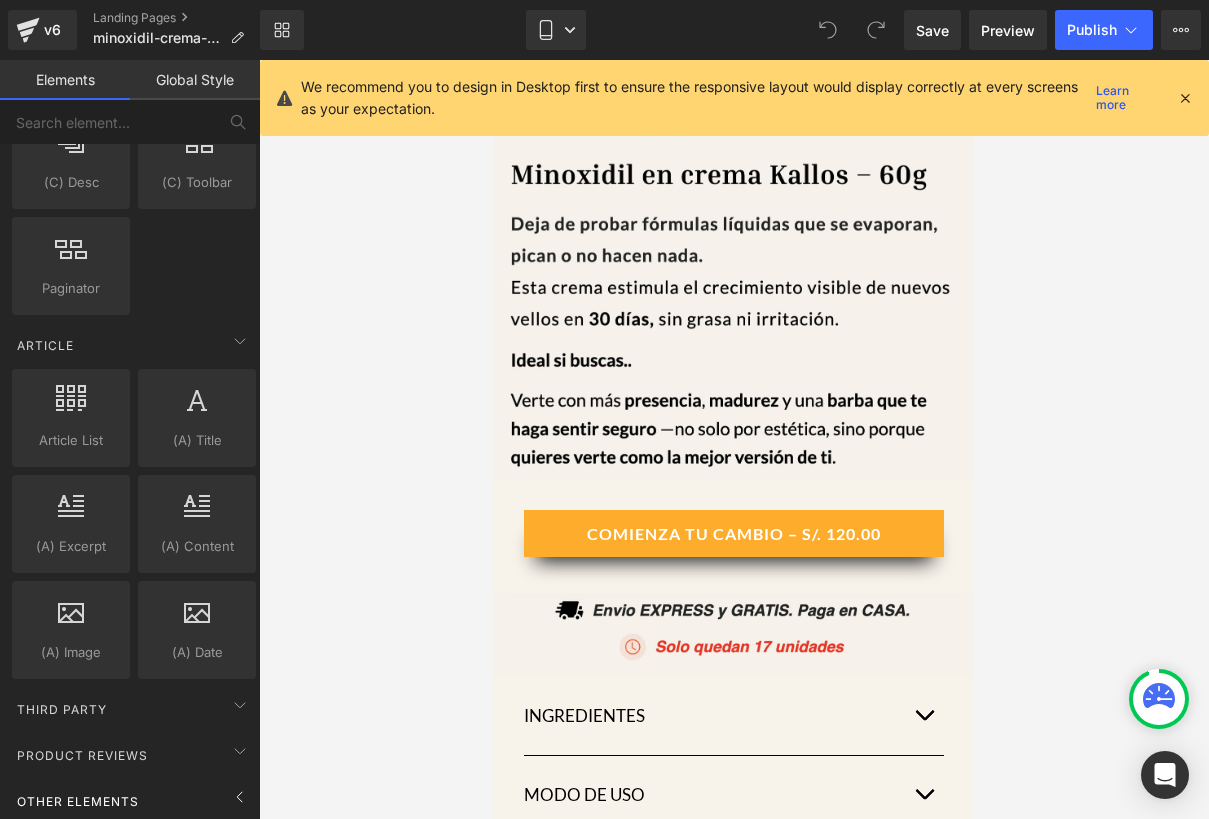 scroll, scrollTop: 3622, scrollLeft: 0, axis: vertical 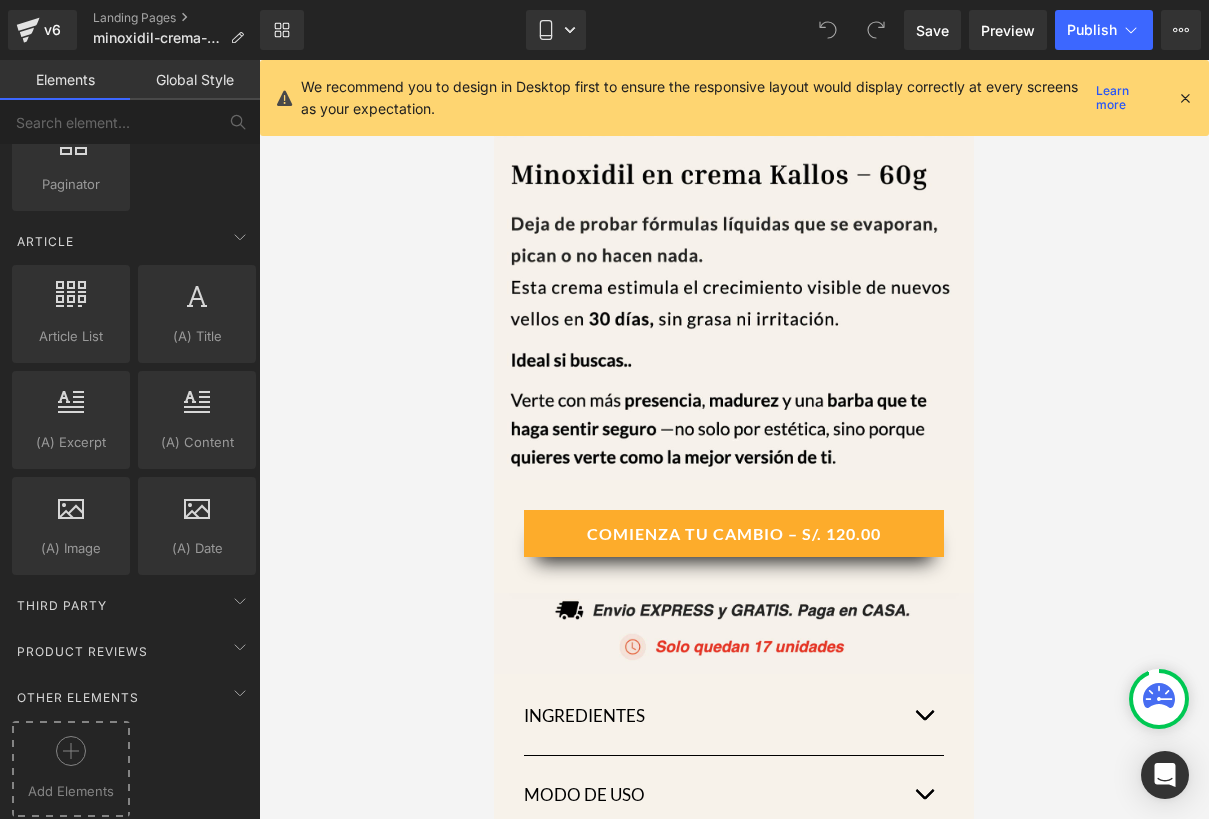 click on "Add Elements" at bounding box center [71, 791] 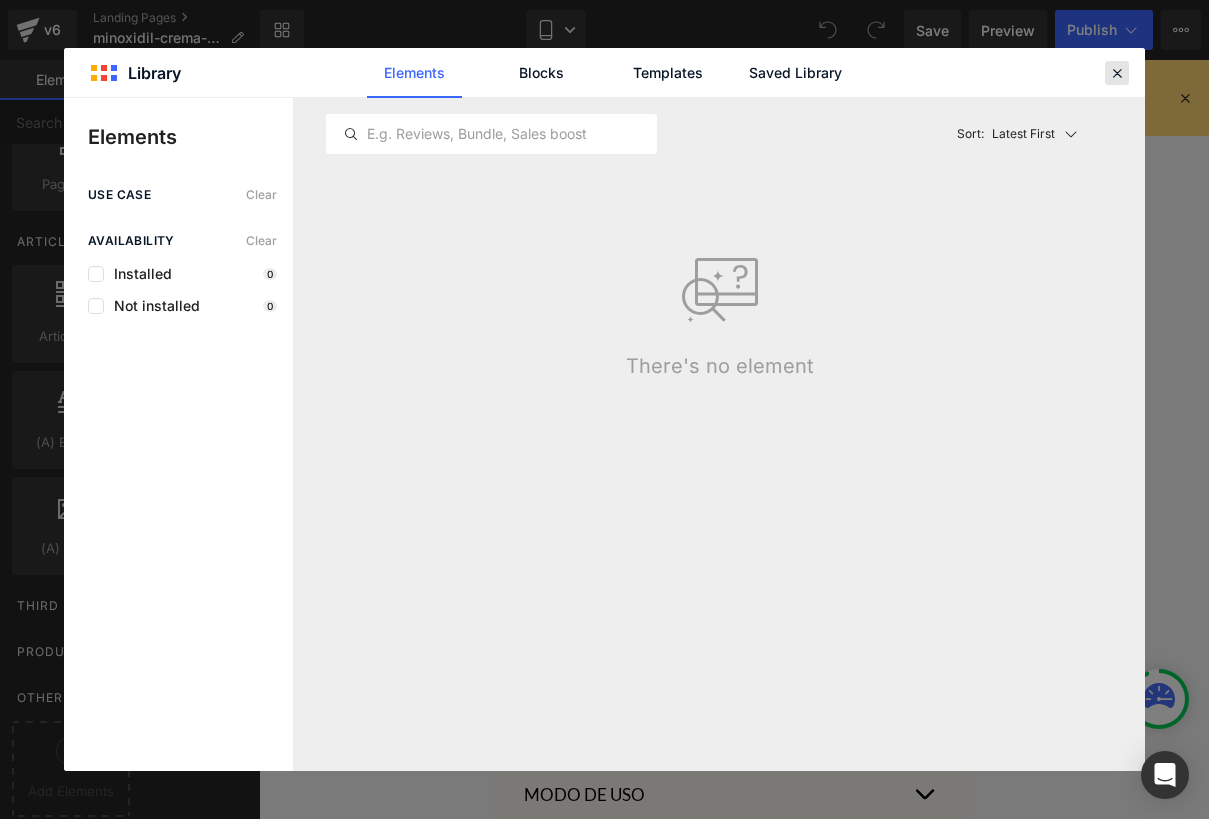 click at bounding box center [1117, 73] 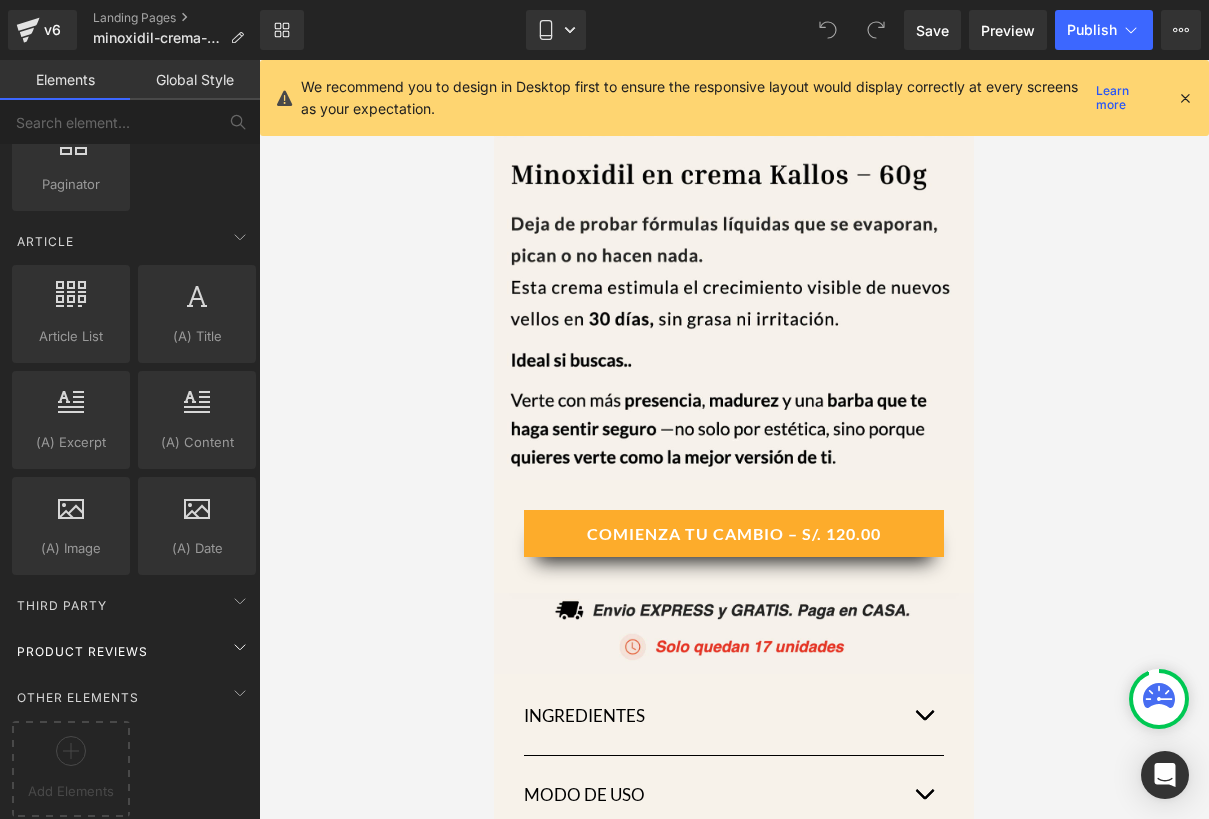 click on "Product Reviews" at bounding box center [82, 651] 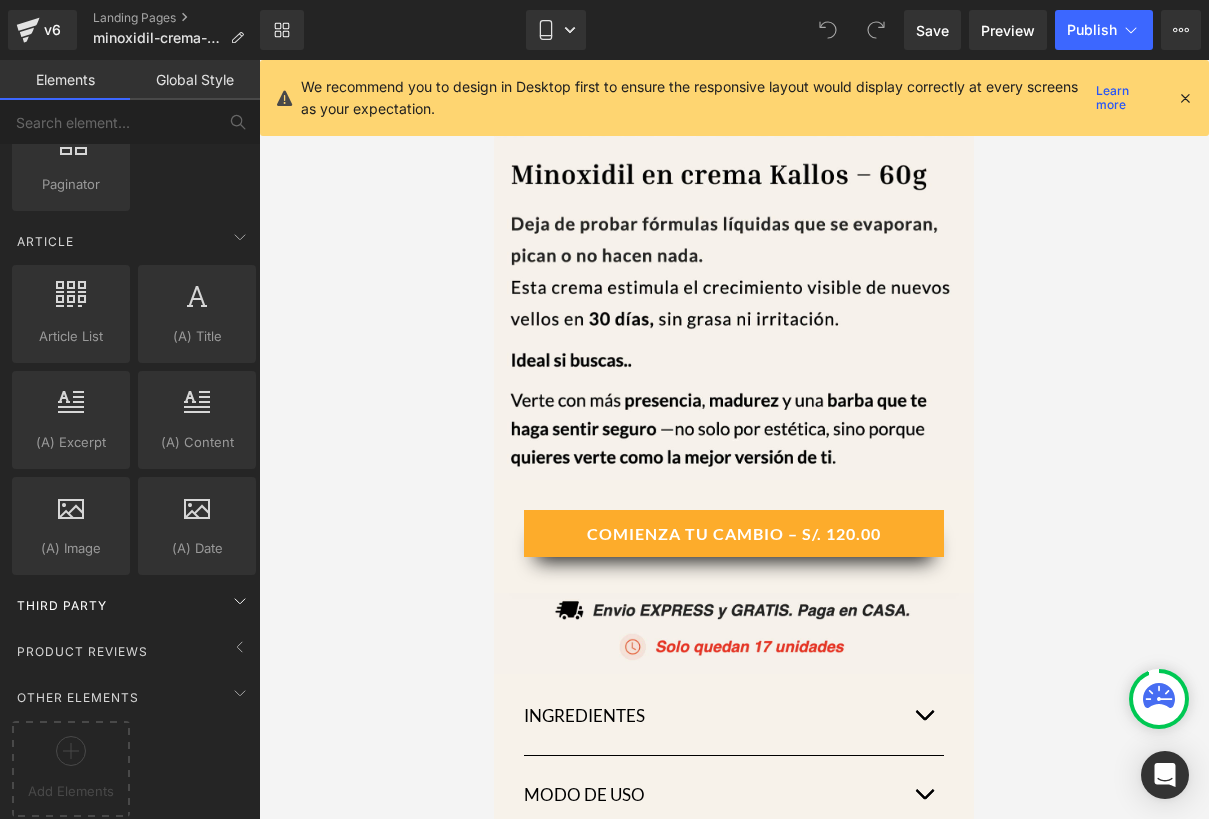 click on "Third Party" at bounding box center [134, 605] 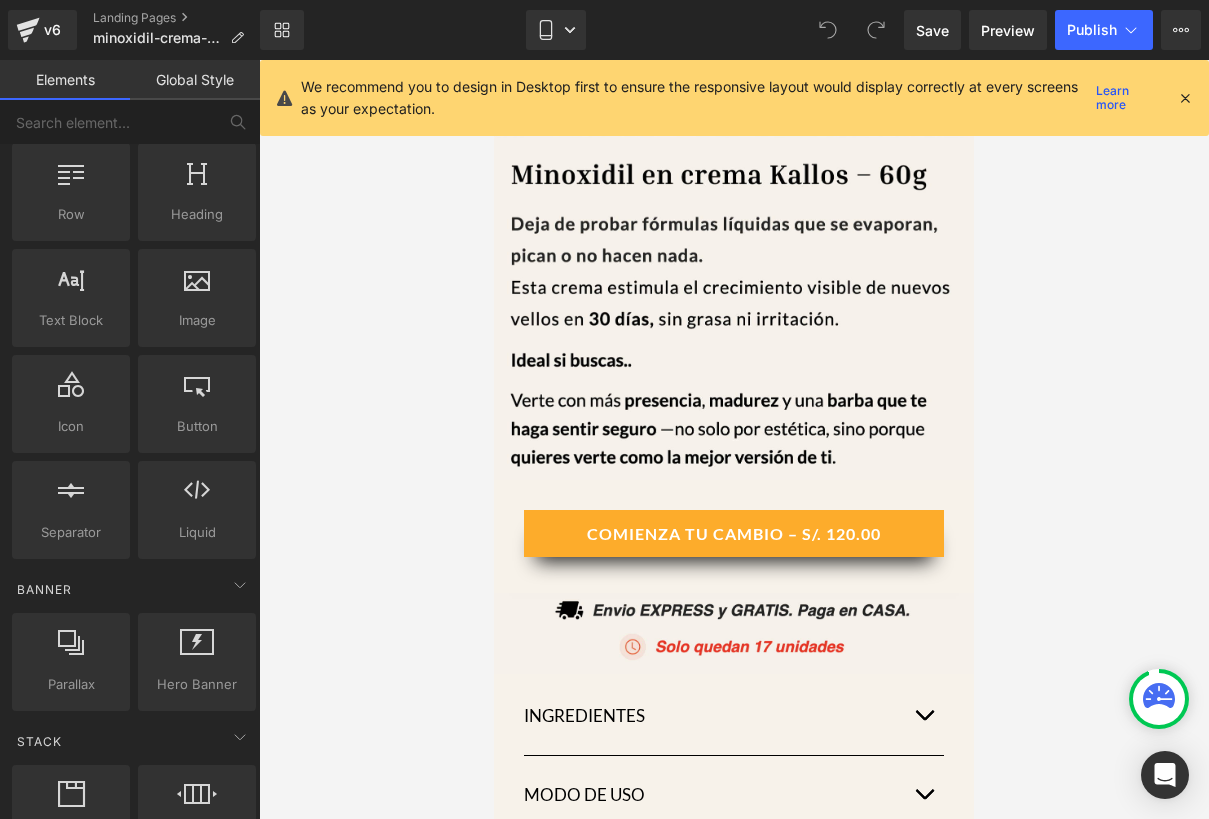 scroll, scrollTop: 50, scrollLeft: 0, axis: vertical 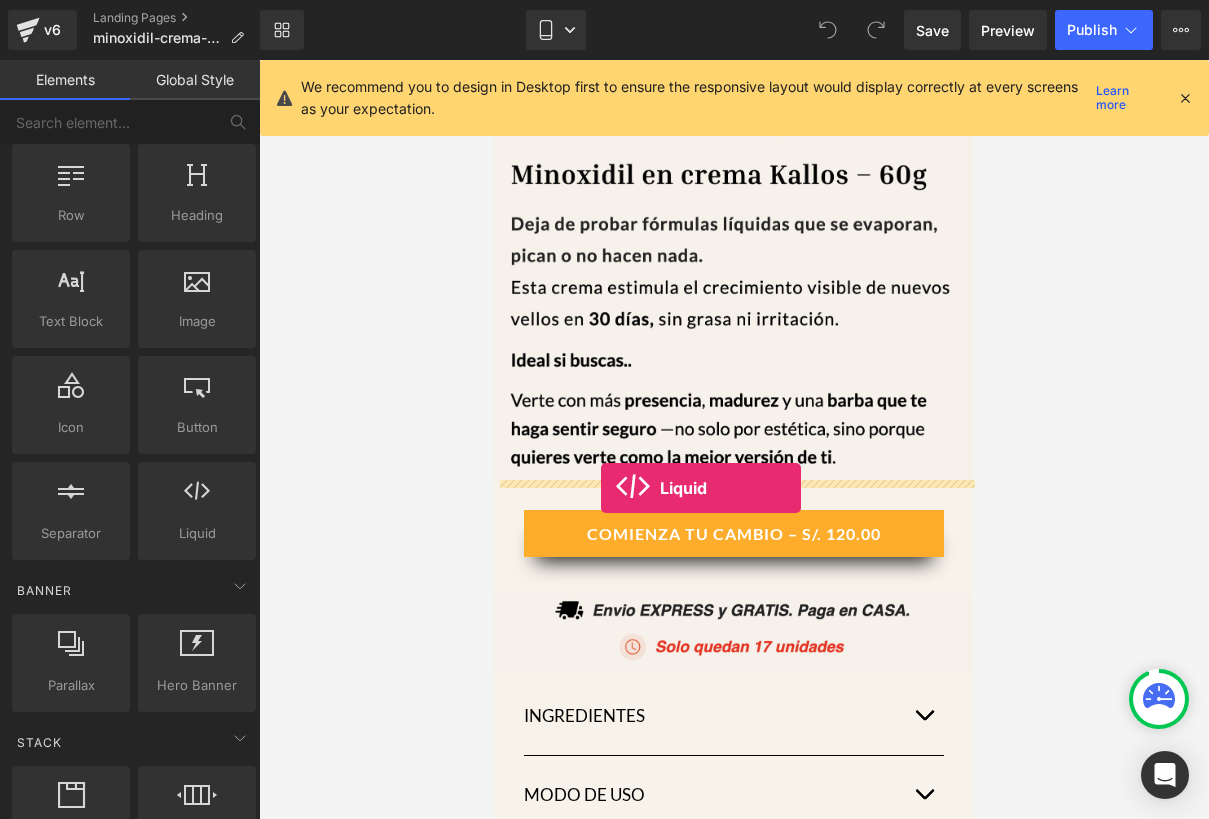 drag, startPoint x: 677, startPoint y: 566, endPoint x: 601, endPoint y: 488, distance: 108.903625 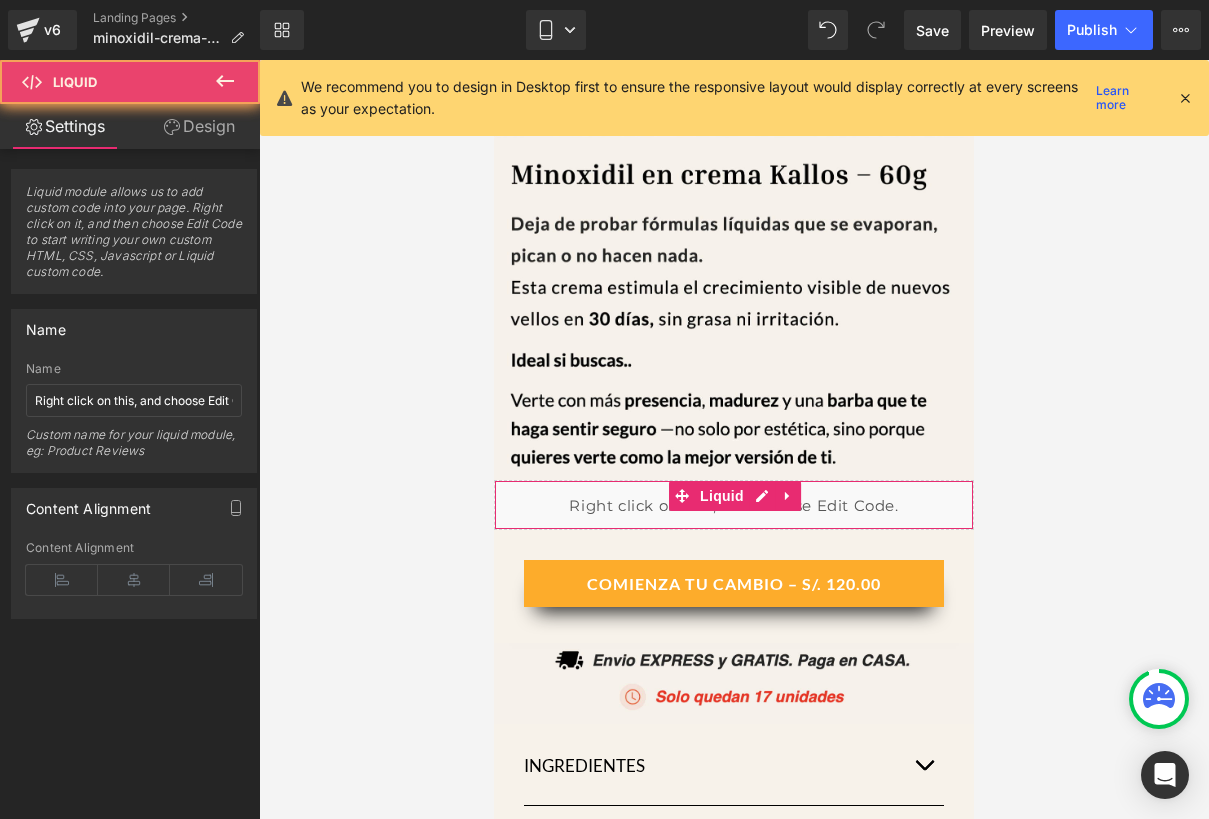 click on "Liquid" at bounding box center [734, 505] 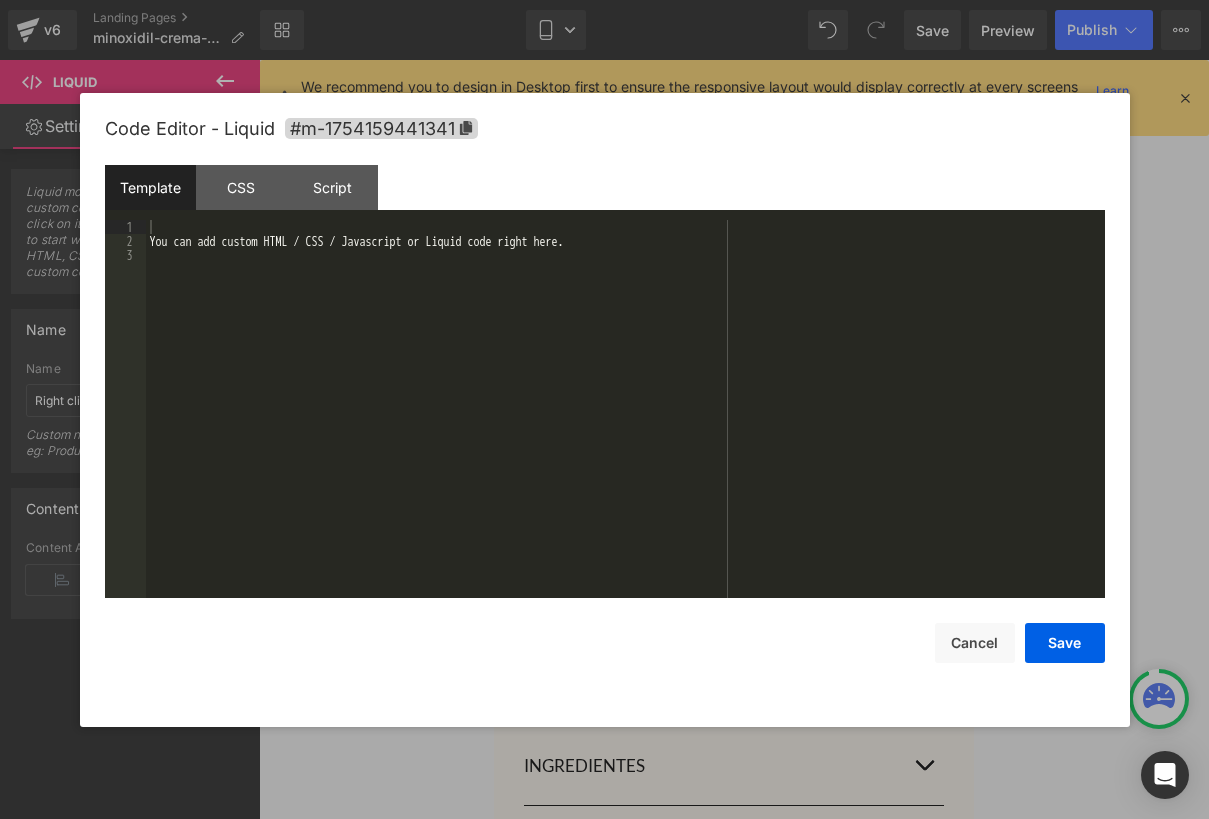 click on "Liquid" at bounding box center (734, 505) 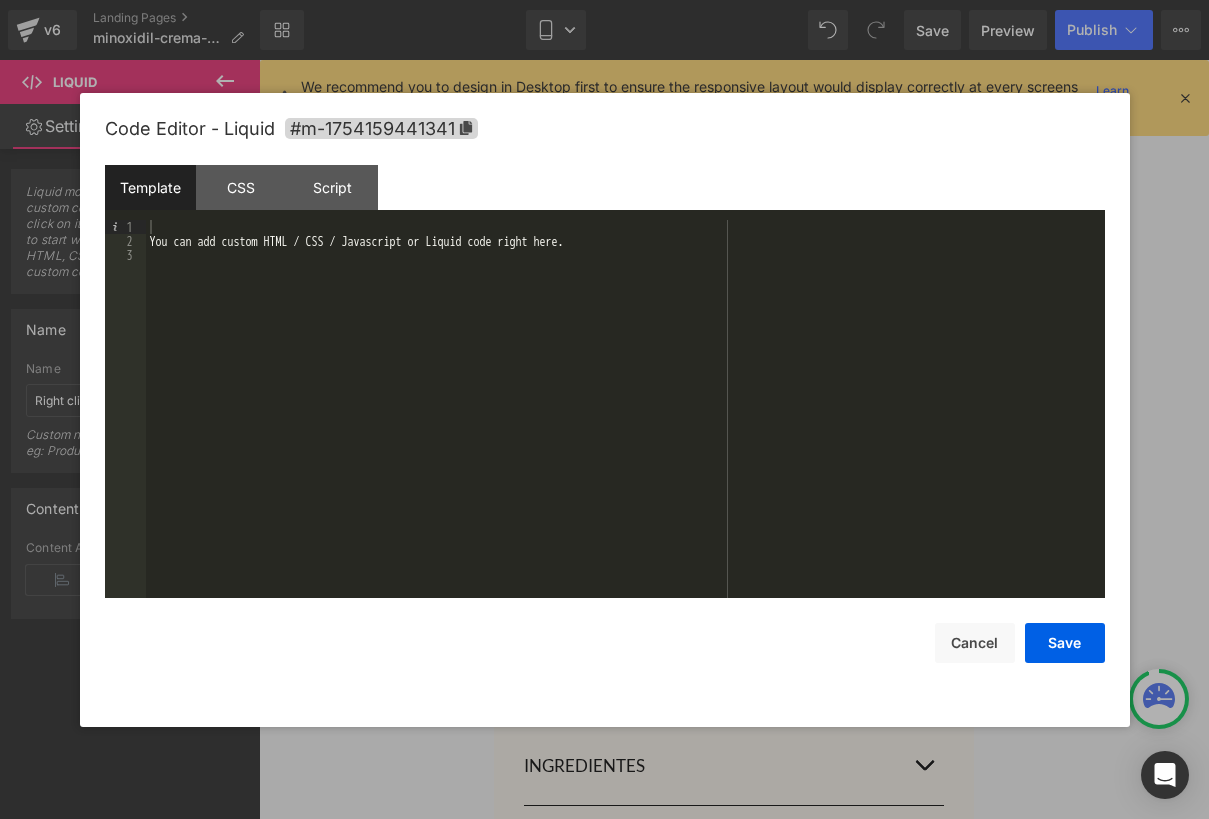 click on "You can add custom HTML / CSS / Javascript or Liquid code right here." at bounding box center [625, 423] 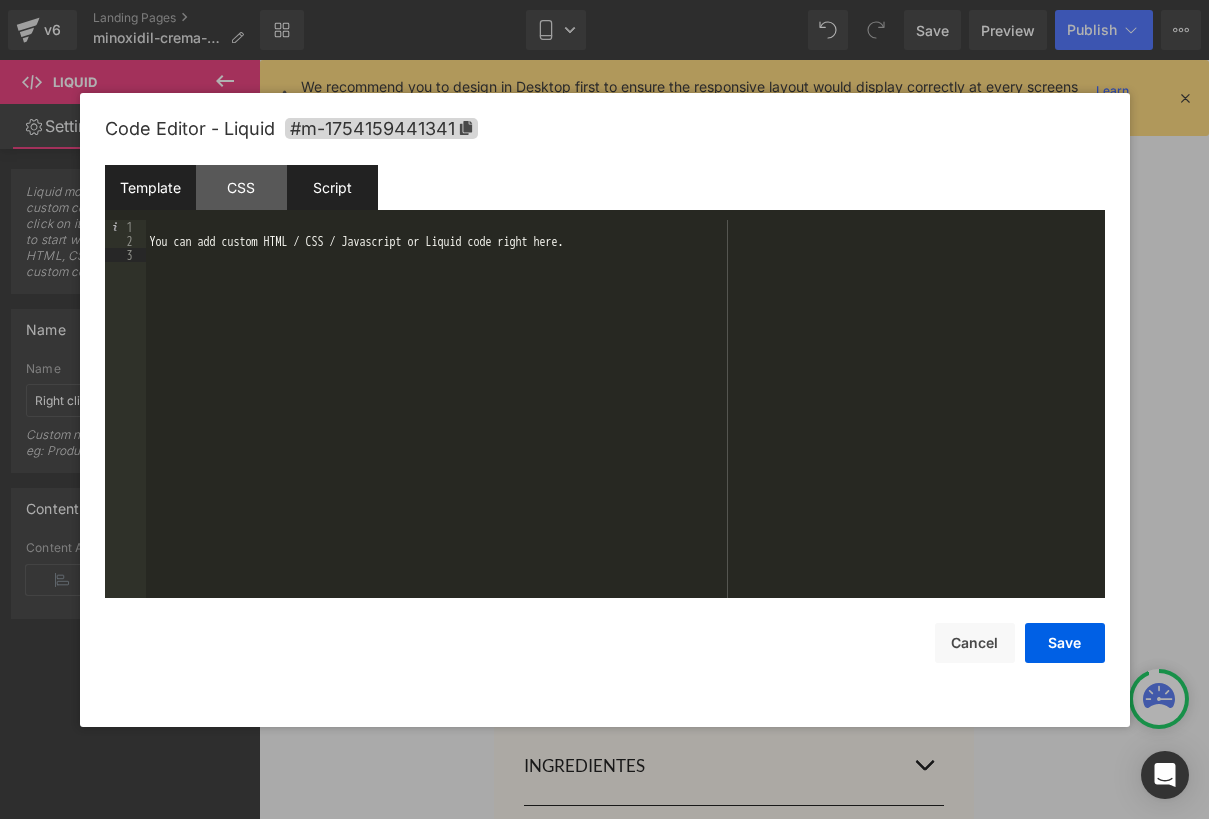 click on "Script" at bounding box center (332, 187) 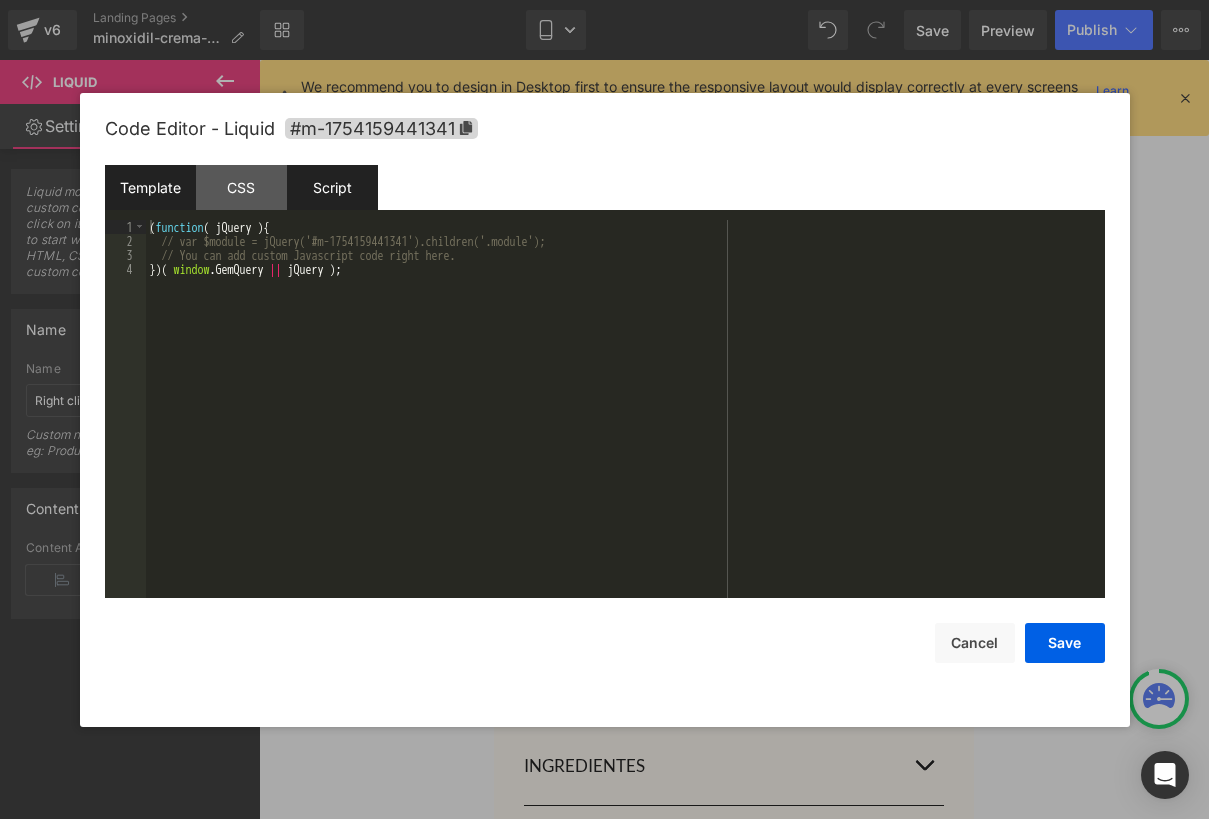 click on "Template" at bounding box center [150, 187] 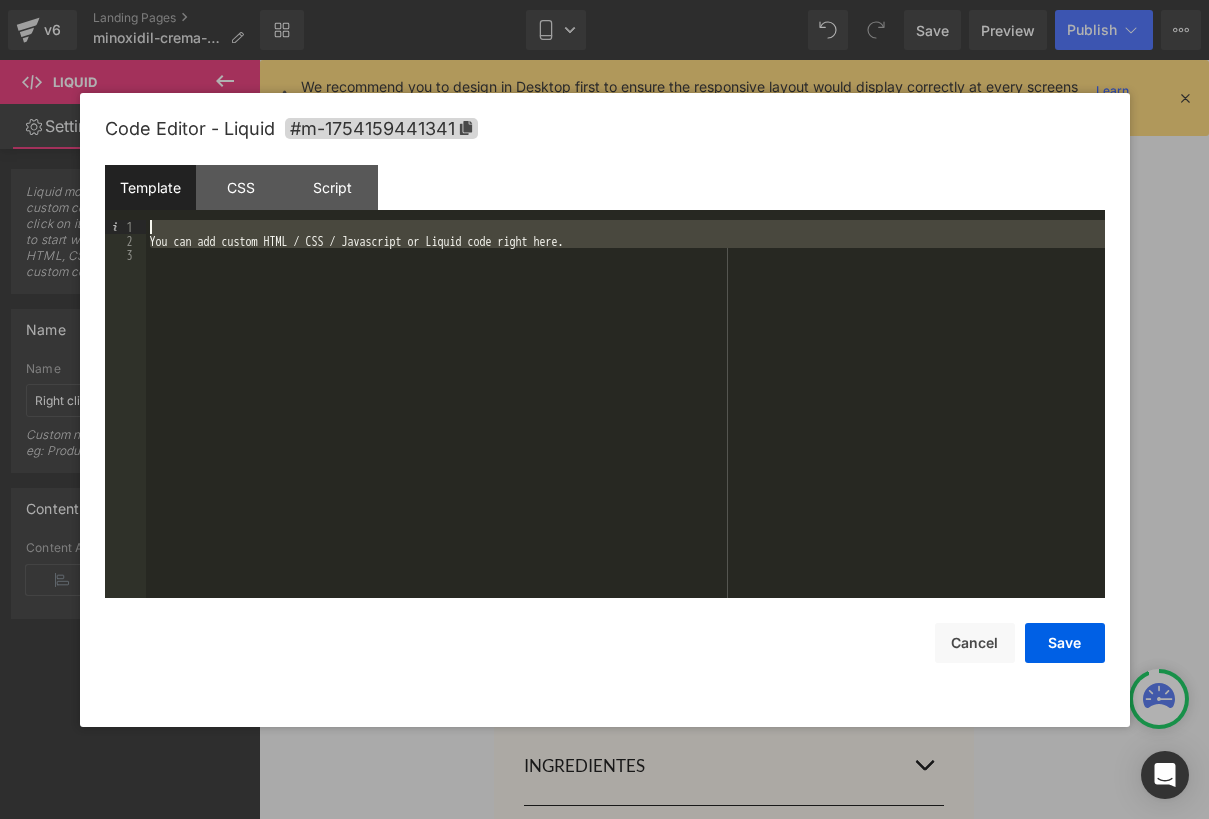 drag, startPoint x: 236, startPoint y: 266, endPoint x: 137, endPoint y: 226, distance: 106.77547 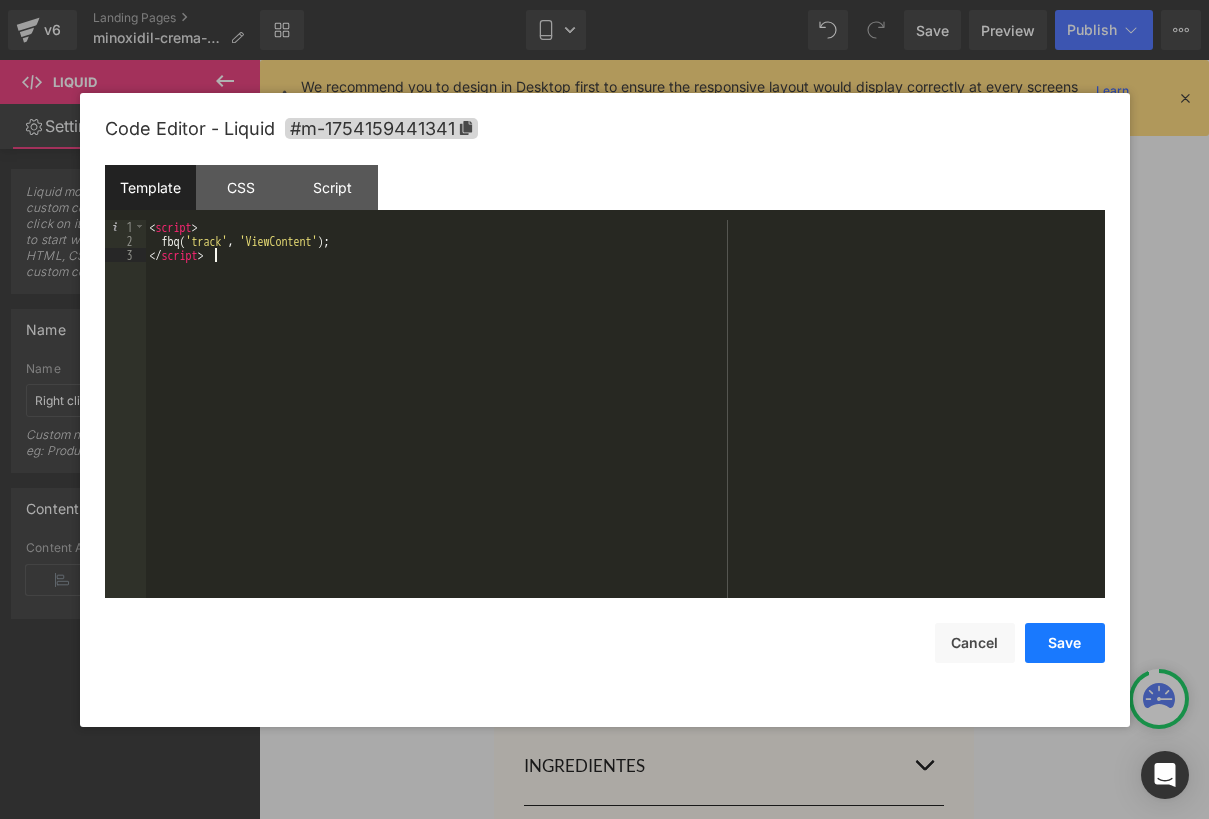 click on "Save" at bounding box center (1065, 643) 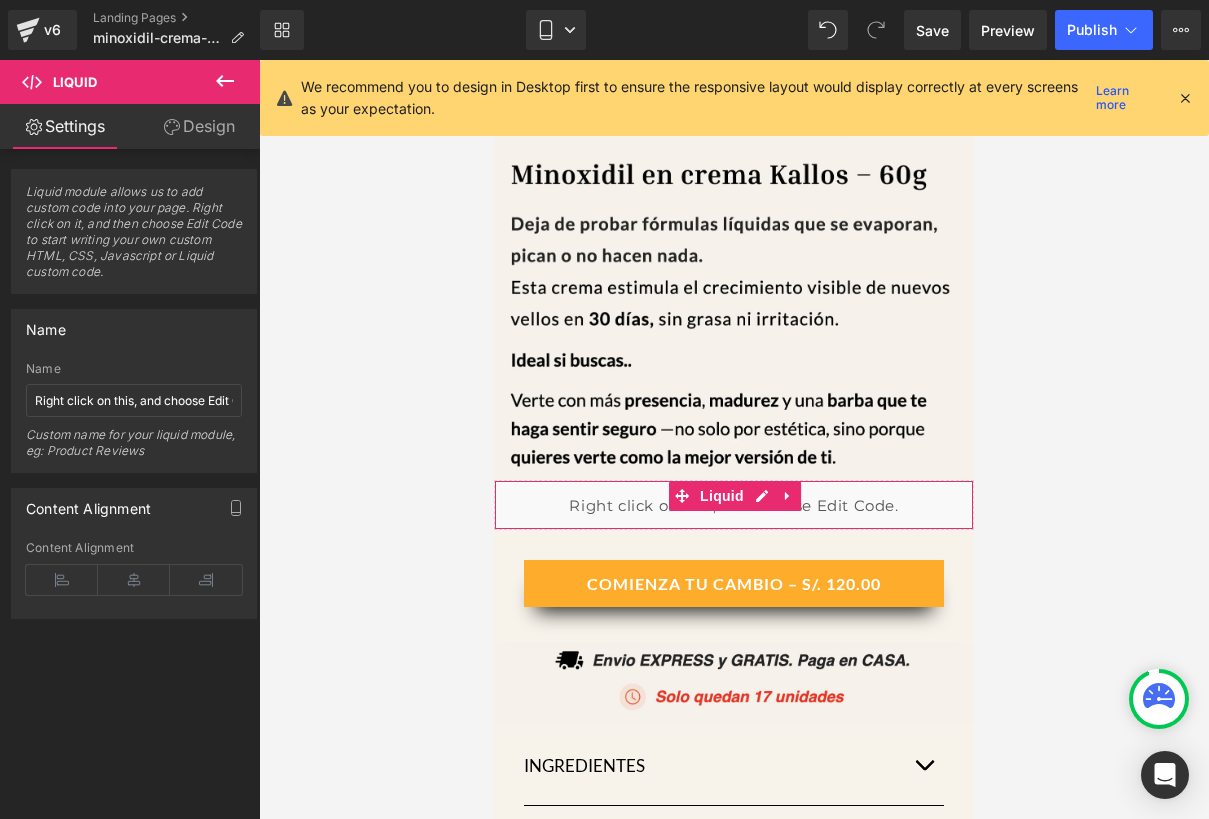 click on "Liquid" at bounding box center [734, 505] 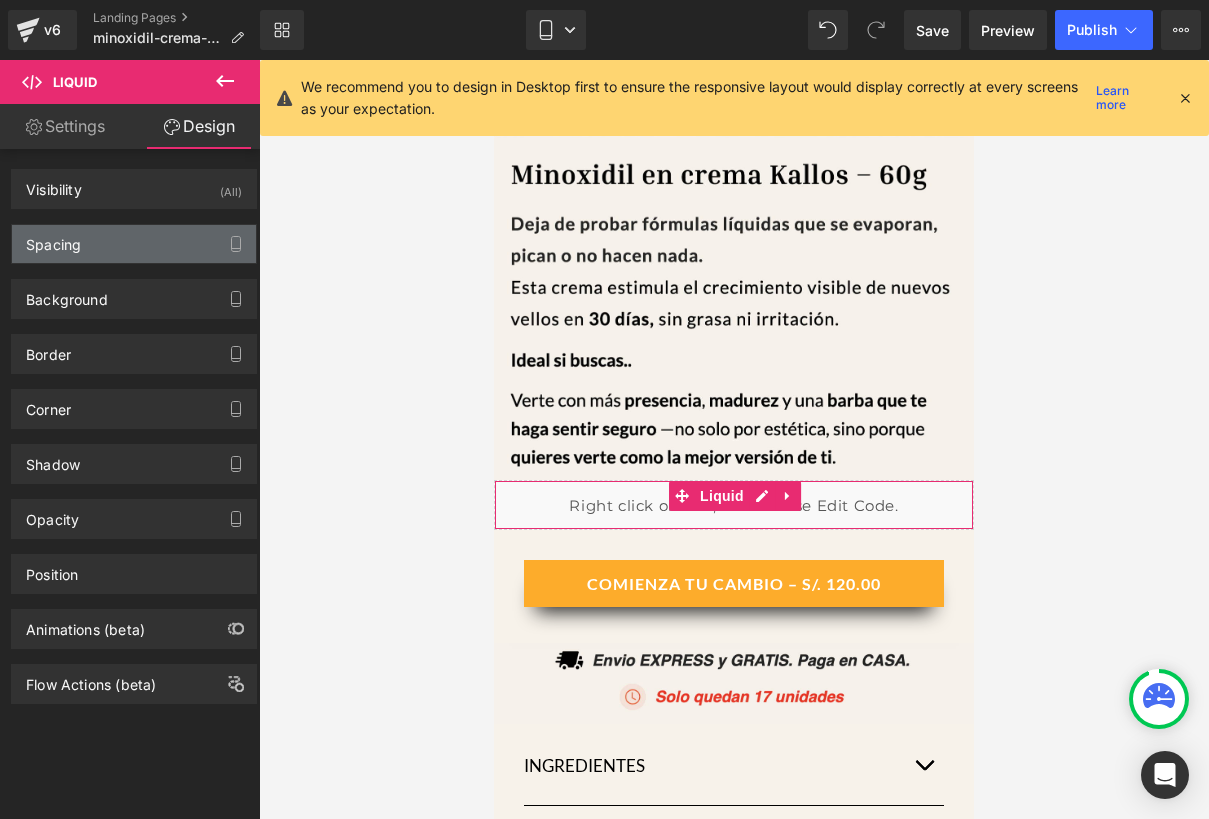 click on "Spacing" at bounding box center [134, 244] 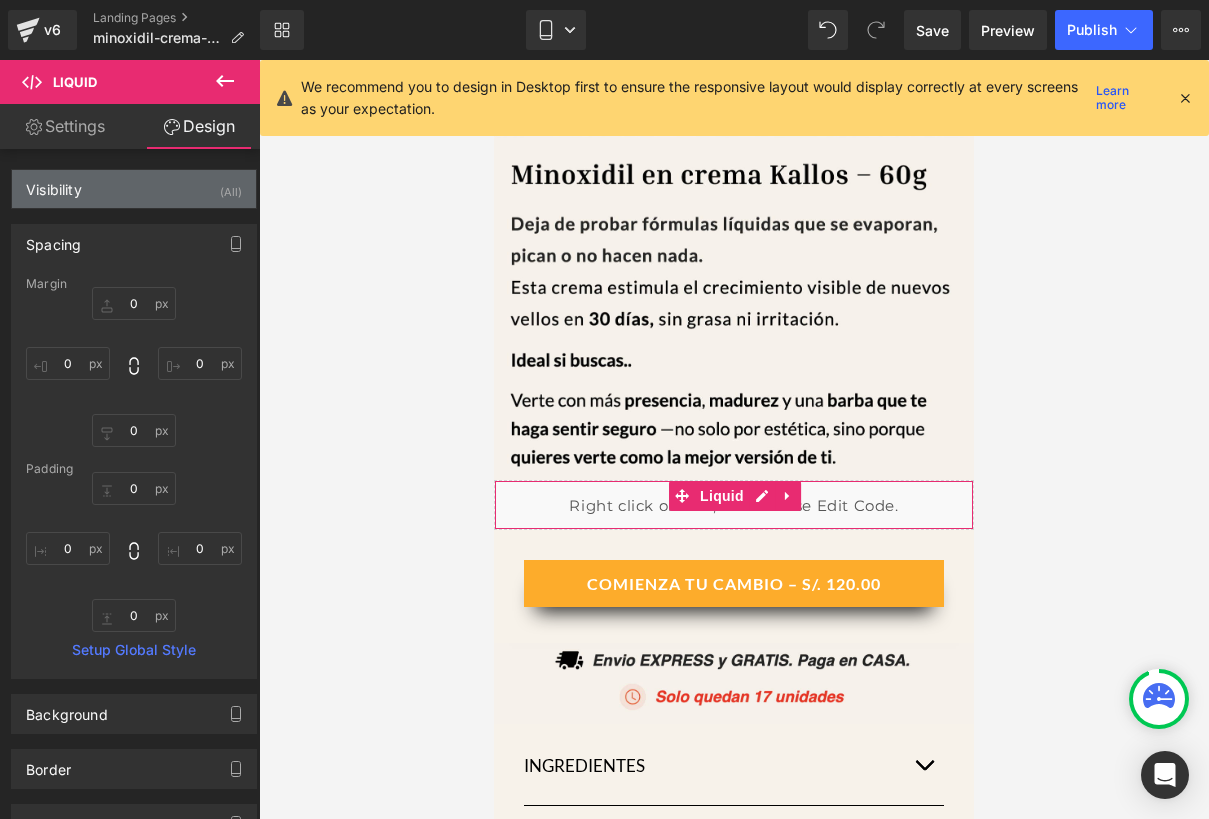 click on "Visibility
(All)" at bounding box center (134, 189) 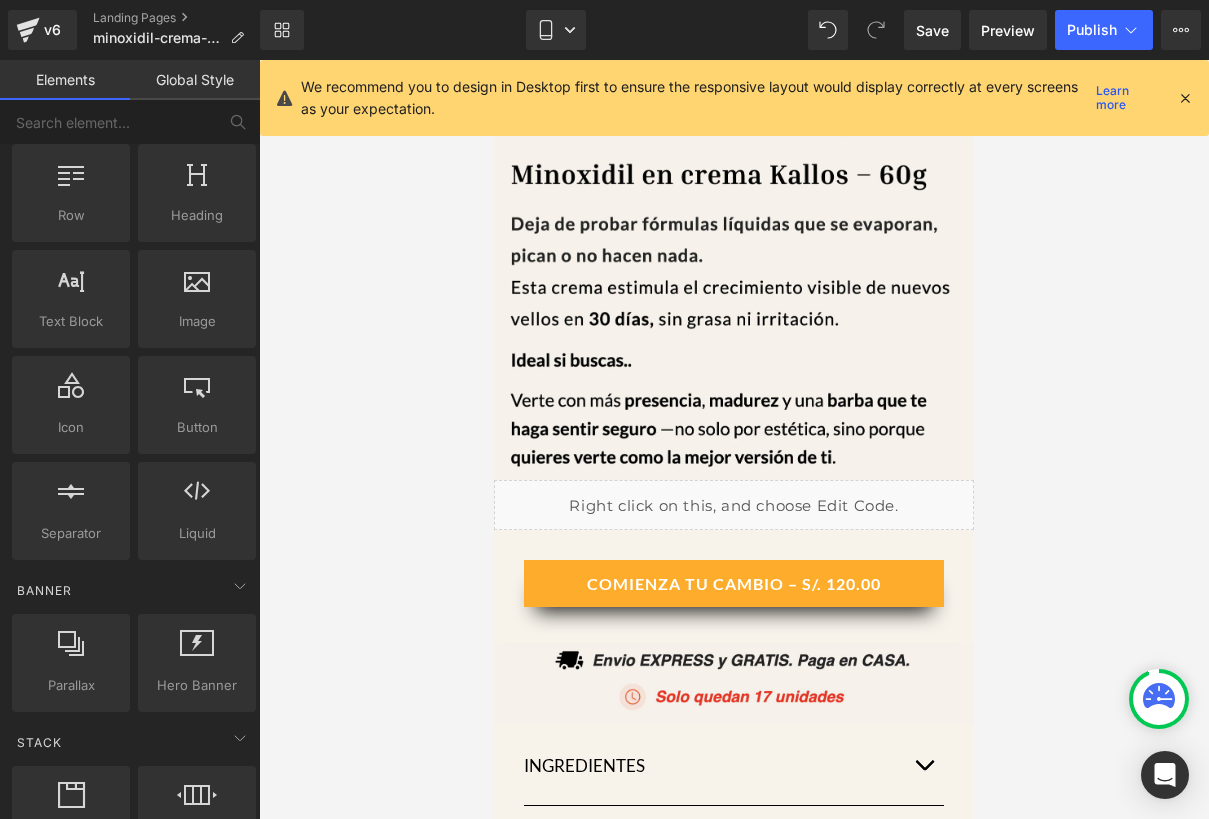 click at bounding box center (734, 439) 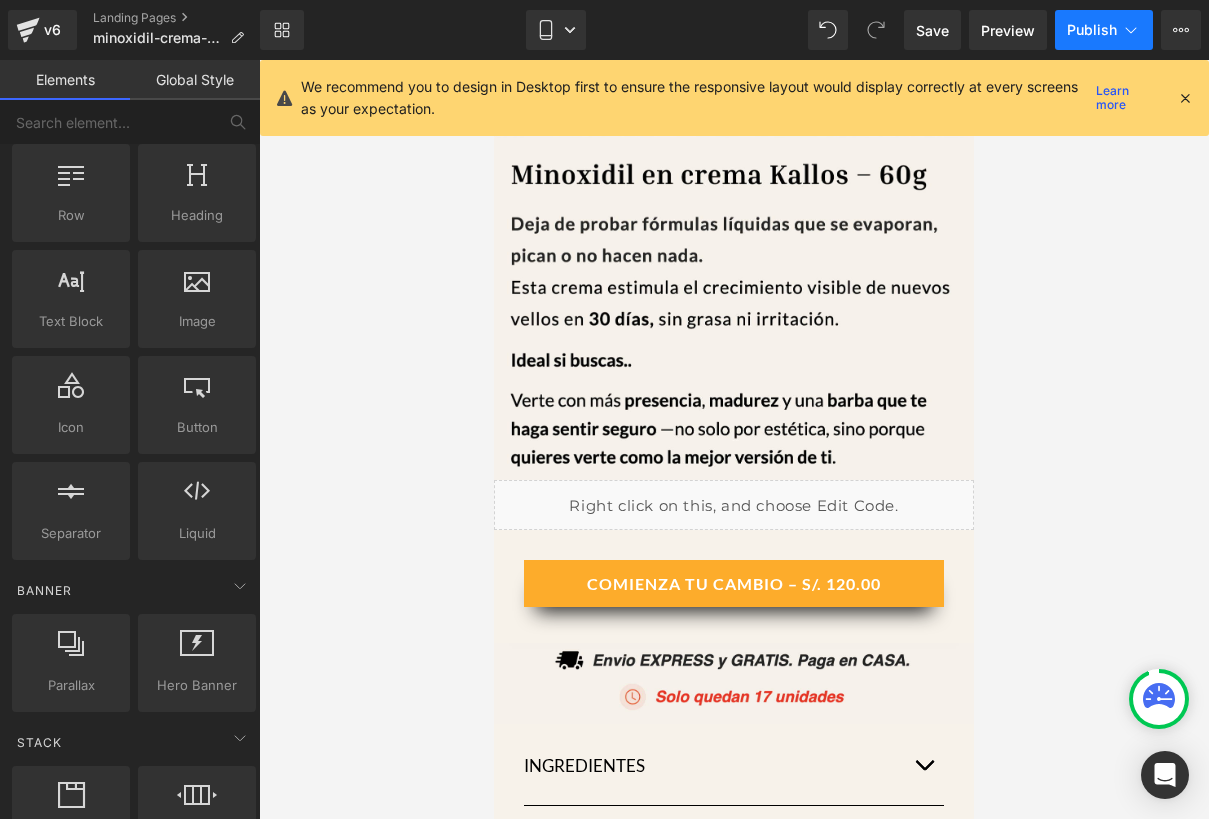 click on "Publish" at bounding box center [1104, 30] 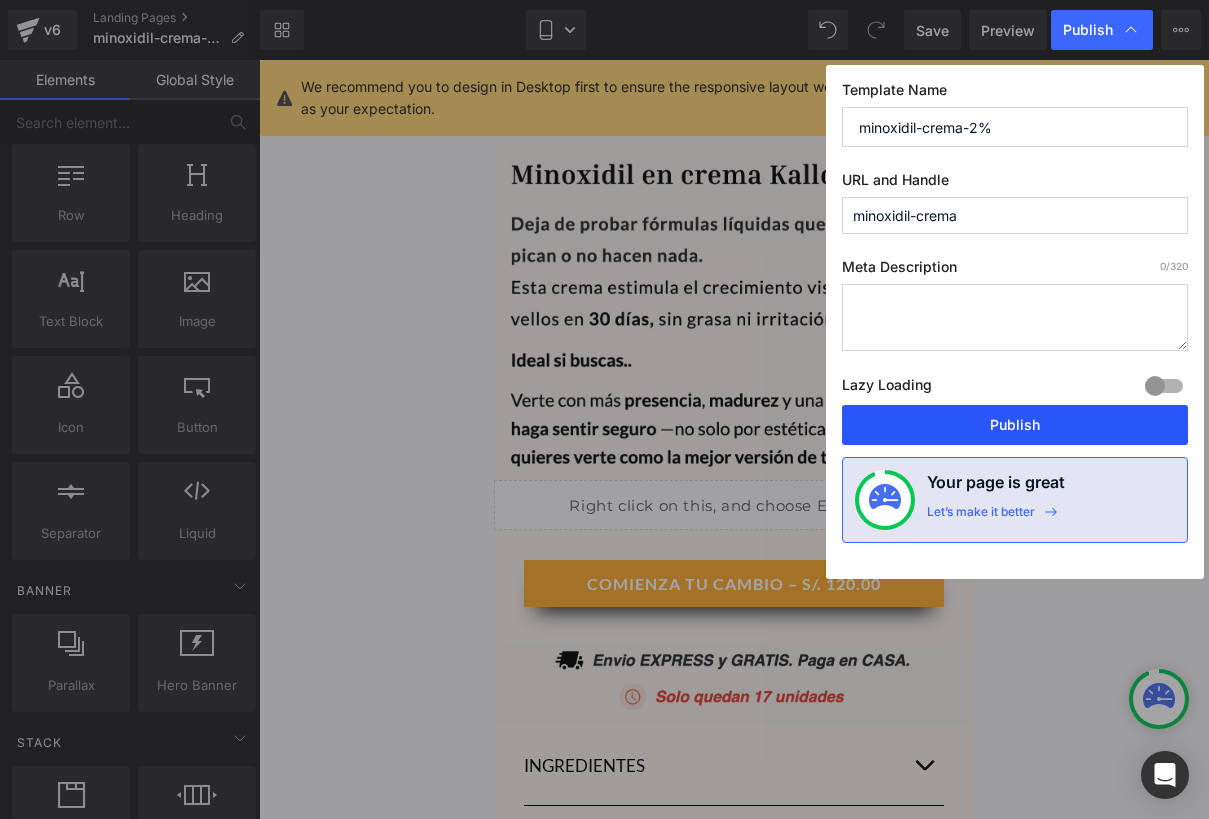 click on "Publish" at bounding box center [1015, 425] 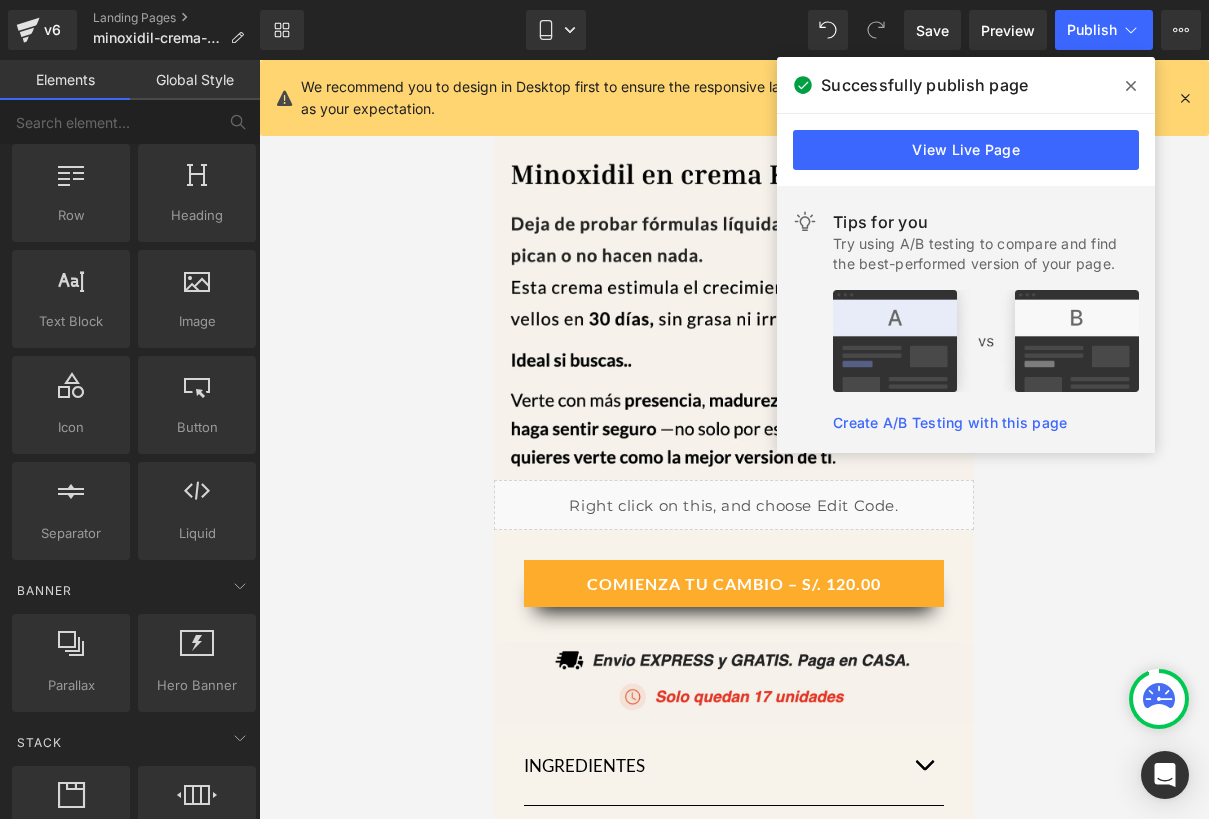 click at bounding box center (734, 439) 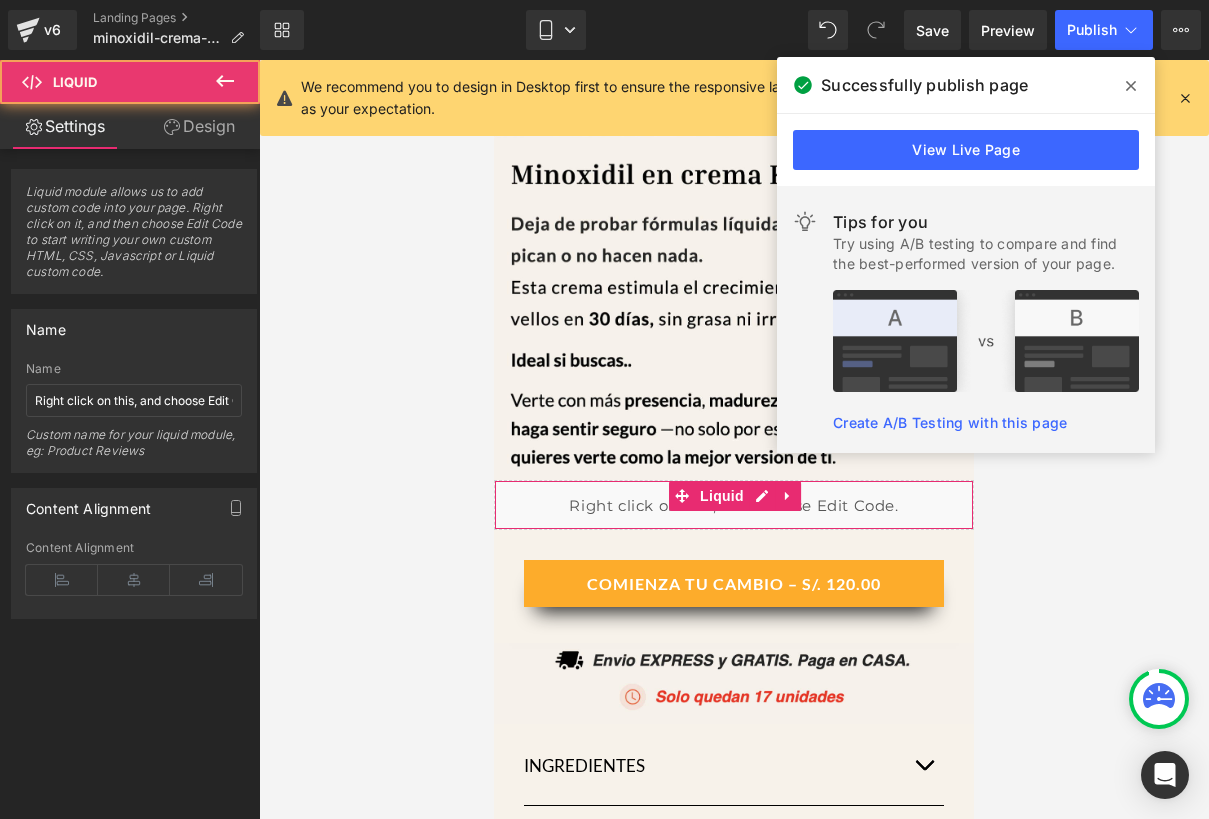 click on "Liquid" at bounding box center (734, 505) 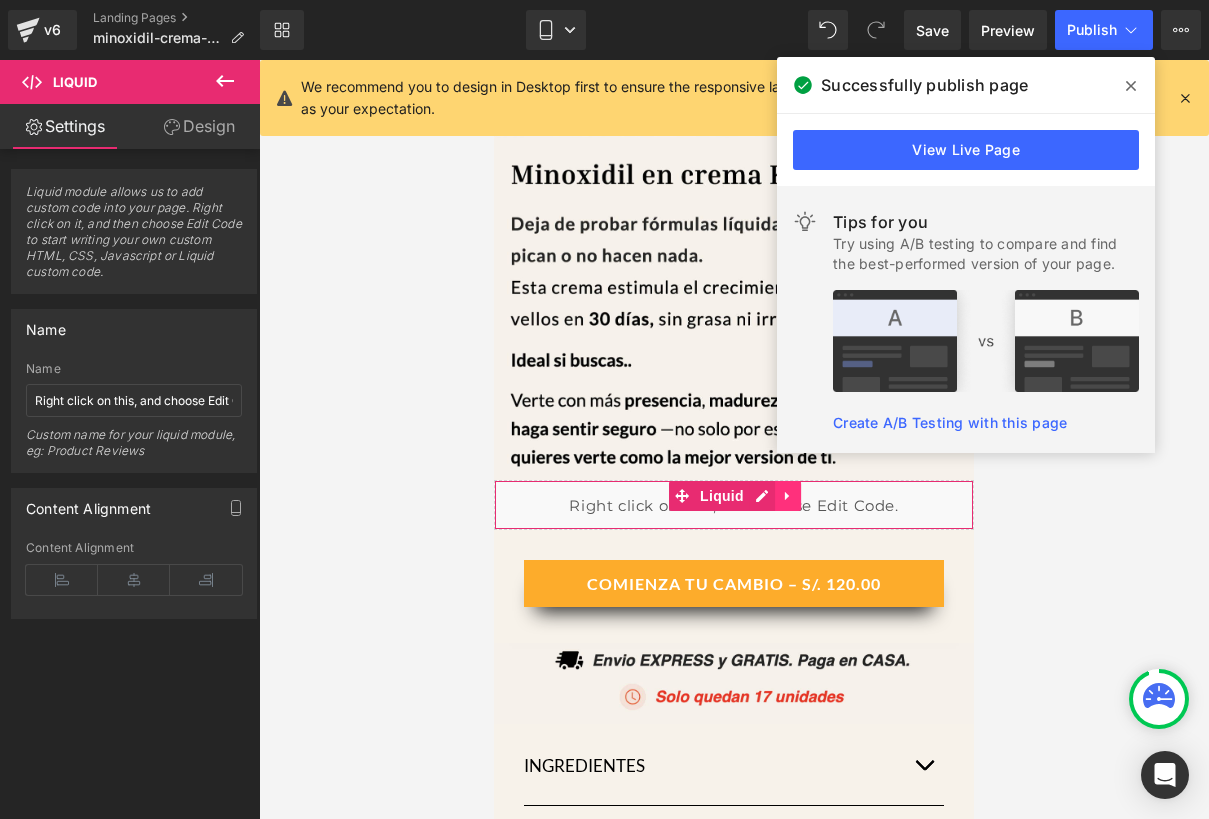 click 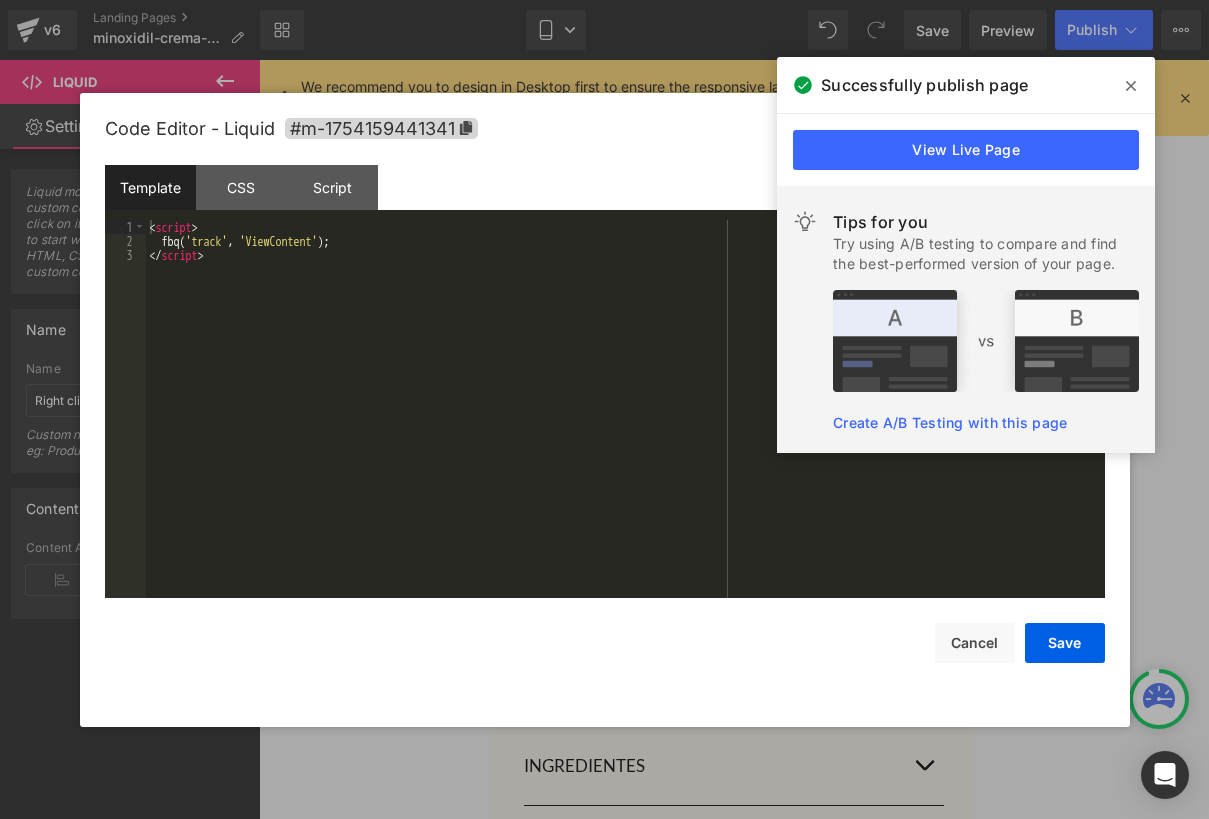 click on "Liquid" at bounding box center [734, 505] 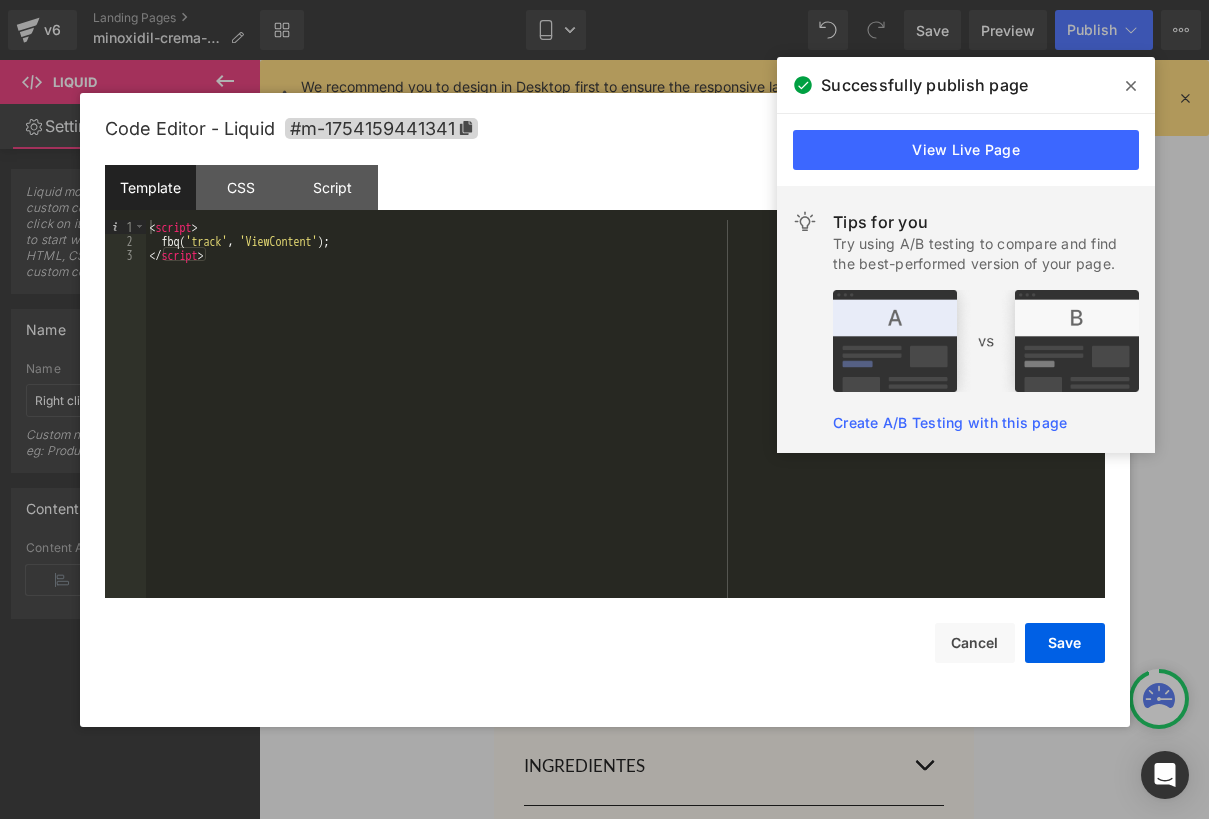 click at bounding box center (1131, 86) 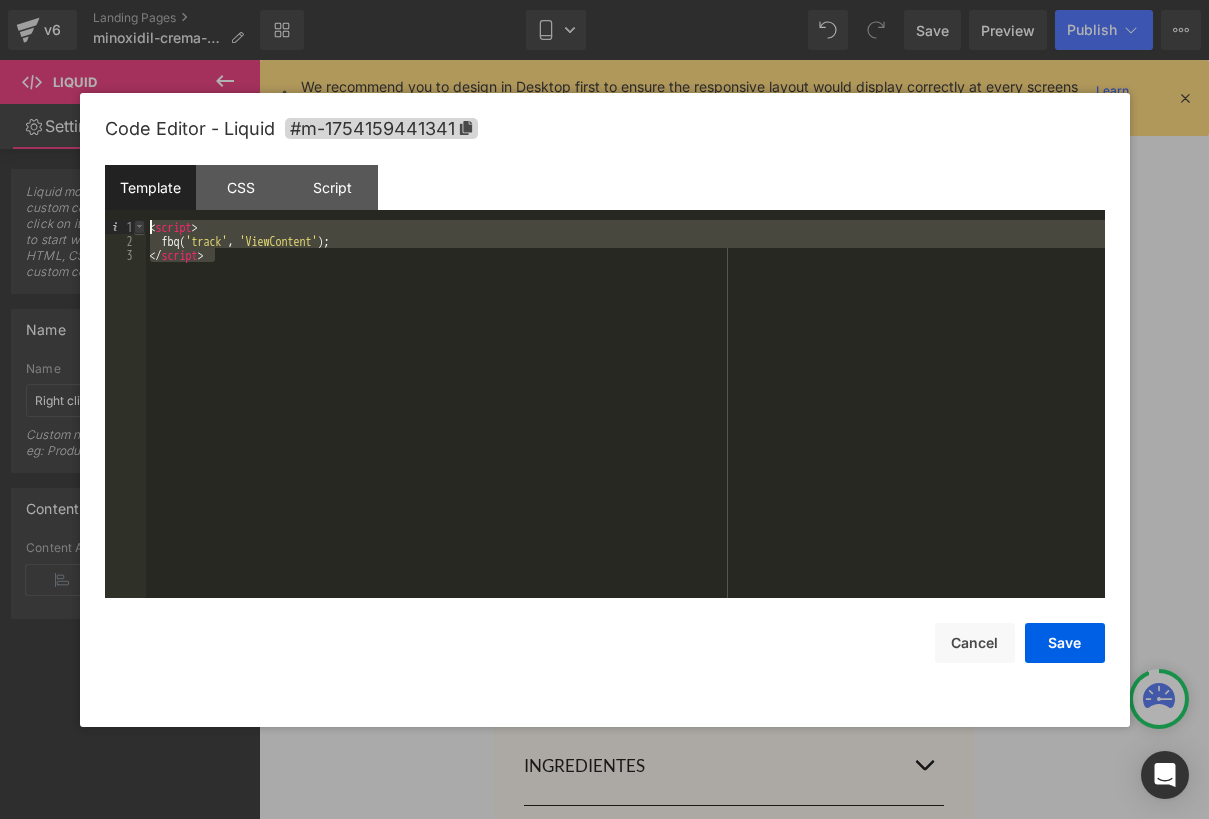drag, startPoint x: 234, startPoint y: 267, endPoint x: 140, endPoint y: 229, distance: 101.390335 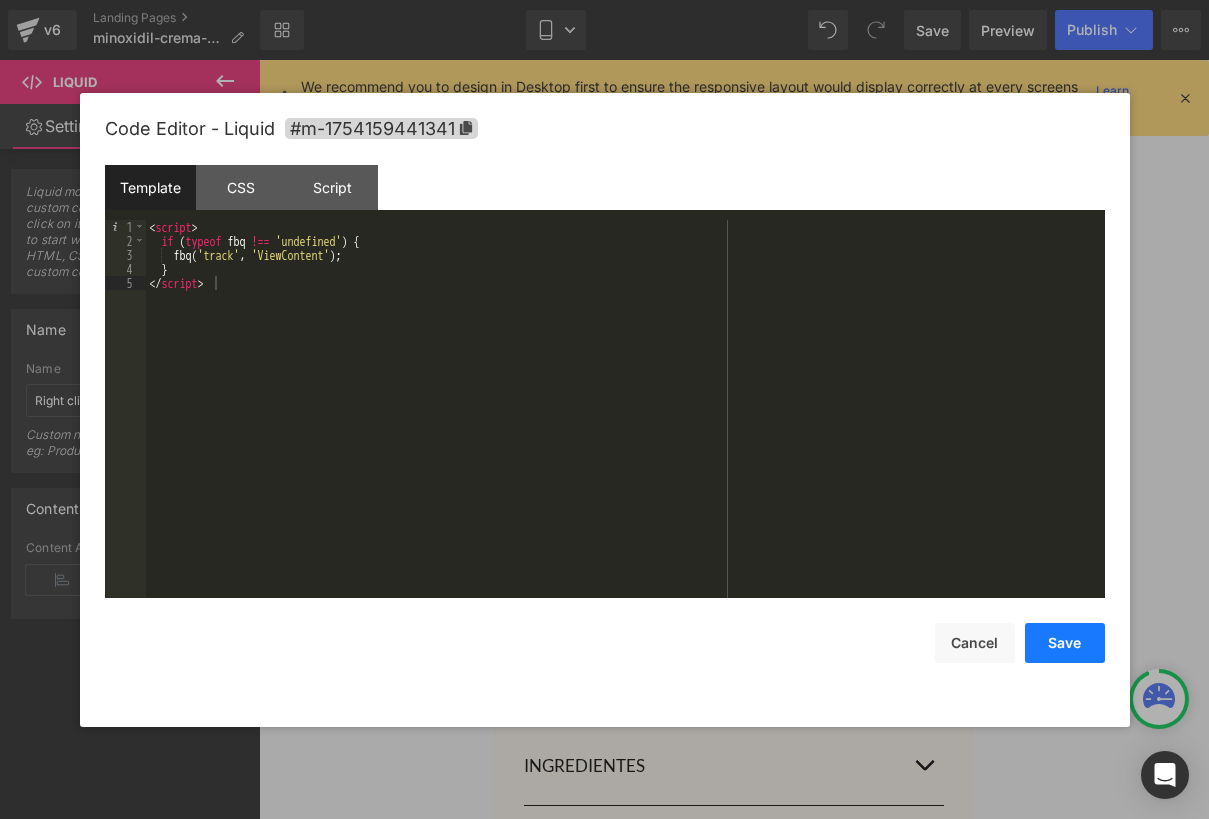 click on "Save" at bounding box center (1065, 643) 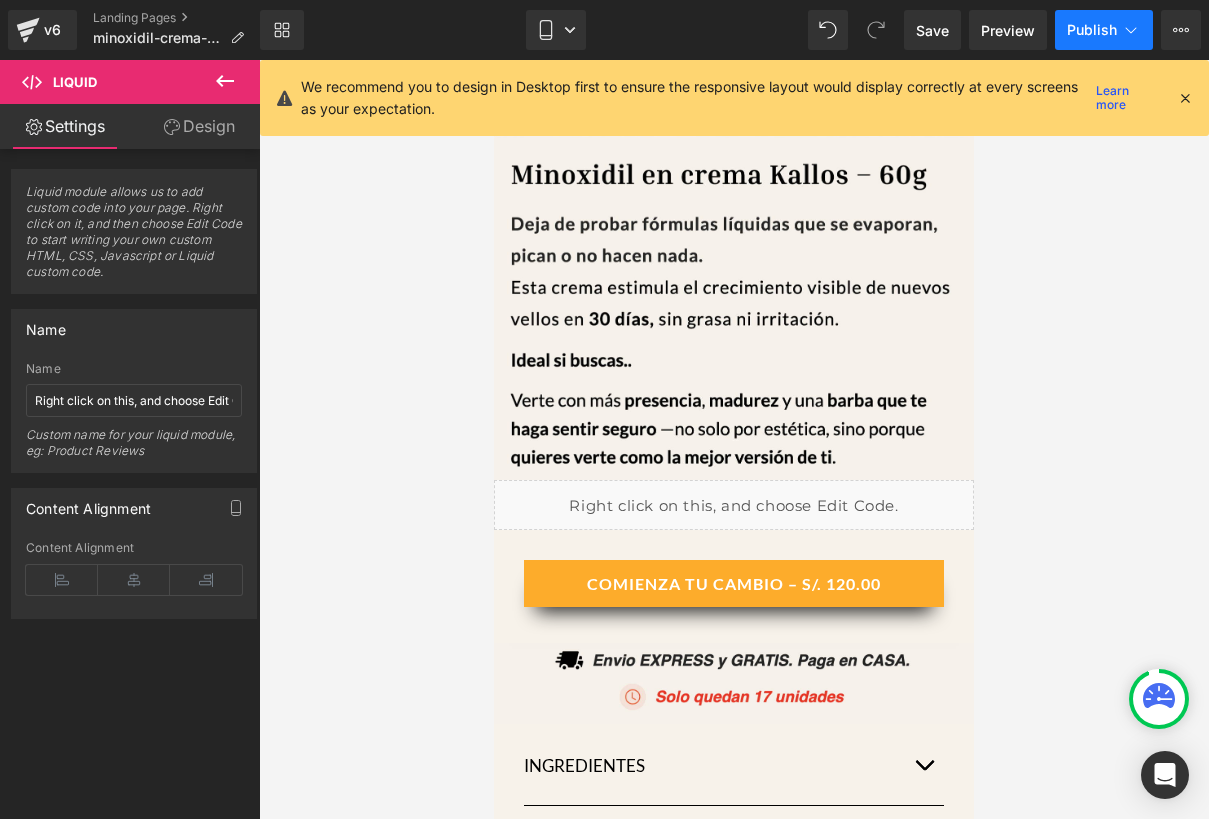 click on "Publish" at bounding box center (1092, 30) 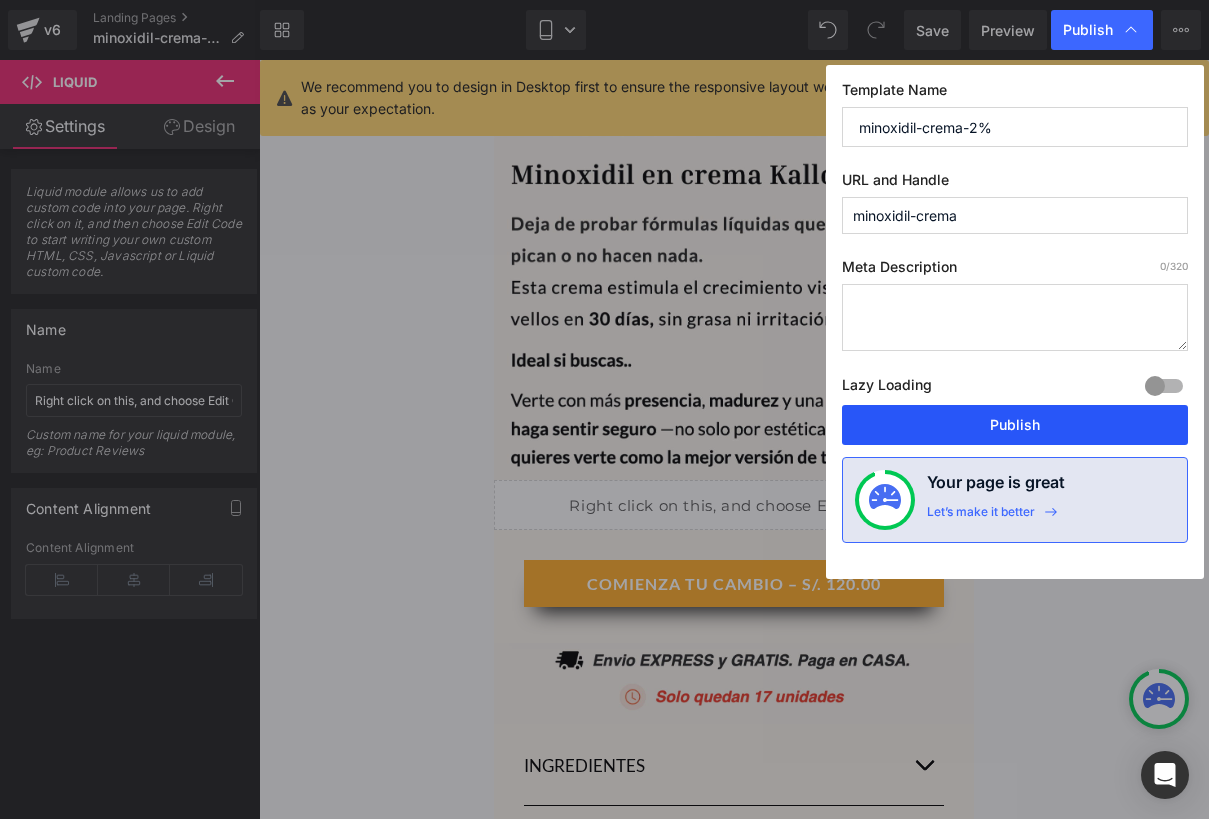 click on "Publish" at bounding box center (1015, 425) 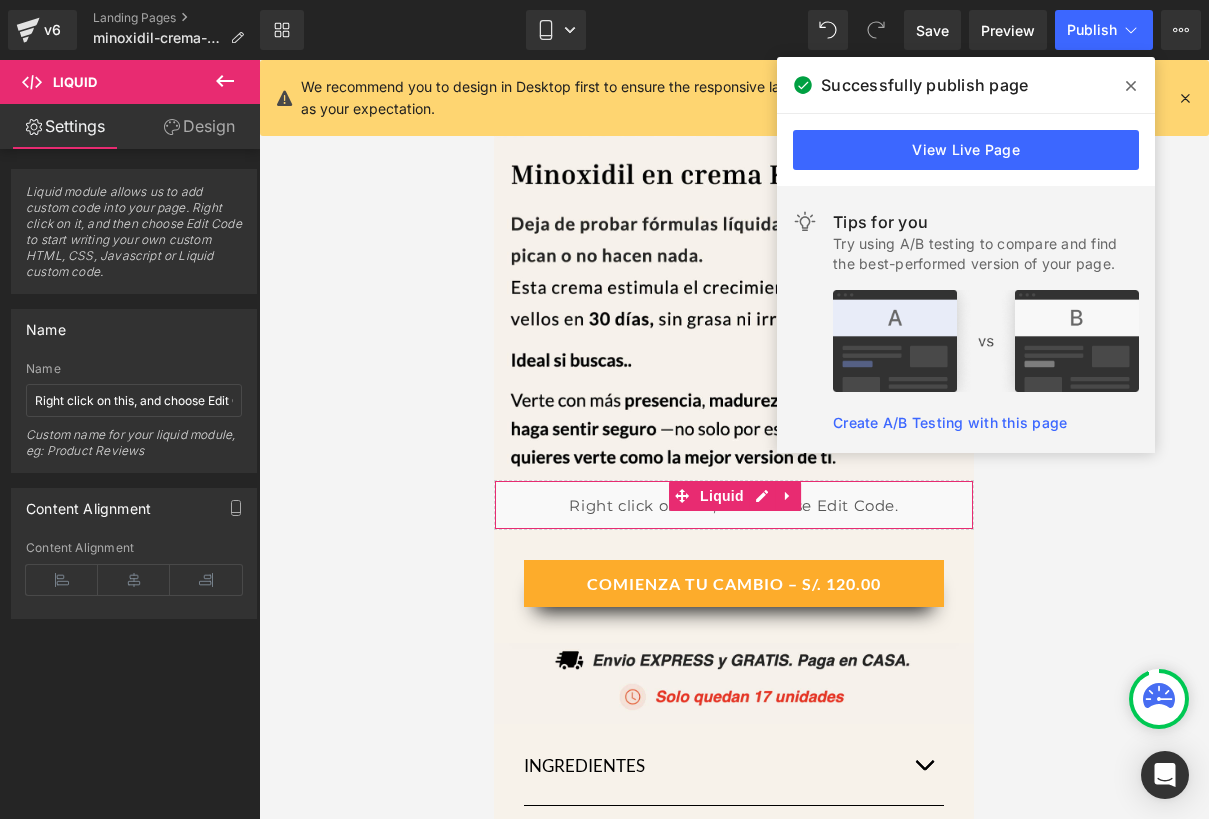 click on "Liquid" at bounding box center [734, 505] 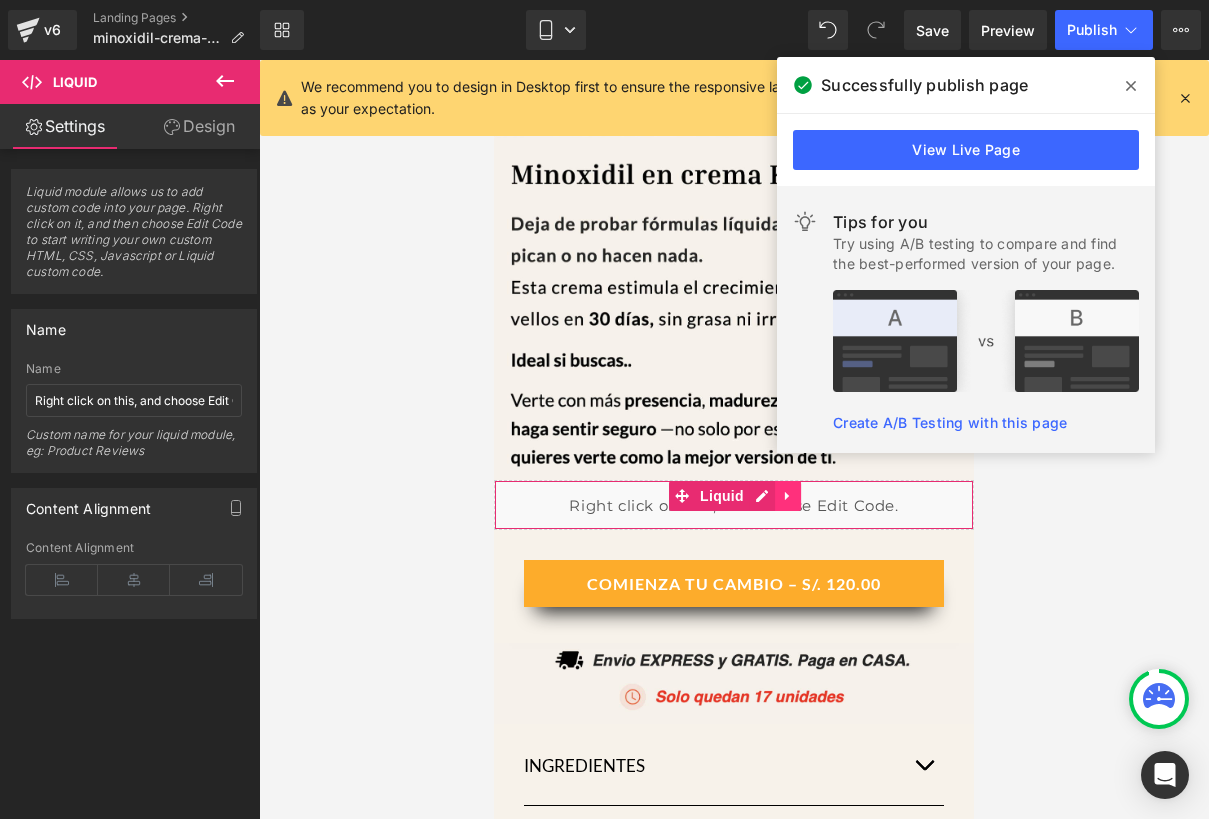 click at bounding box center (788, 496) 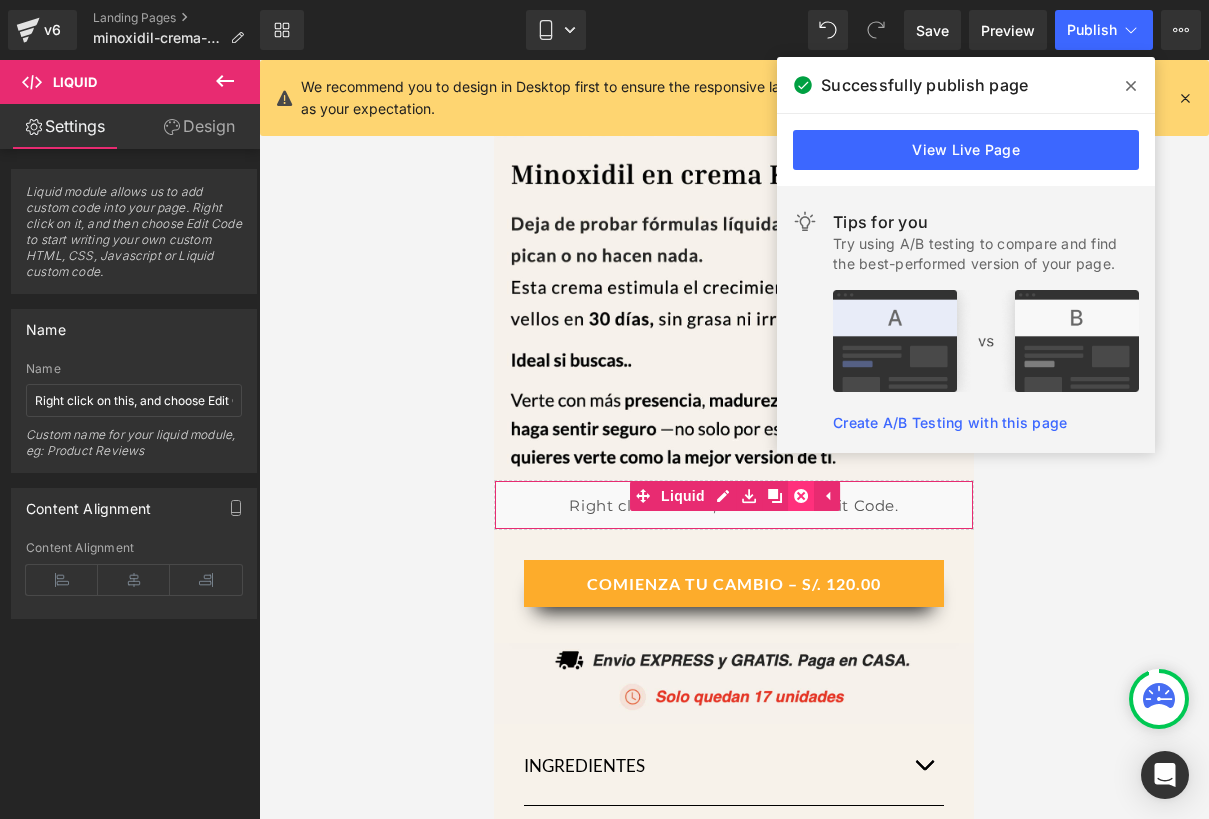click 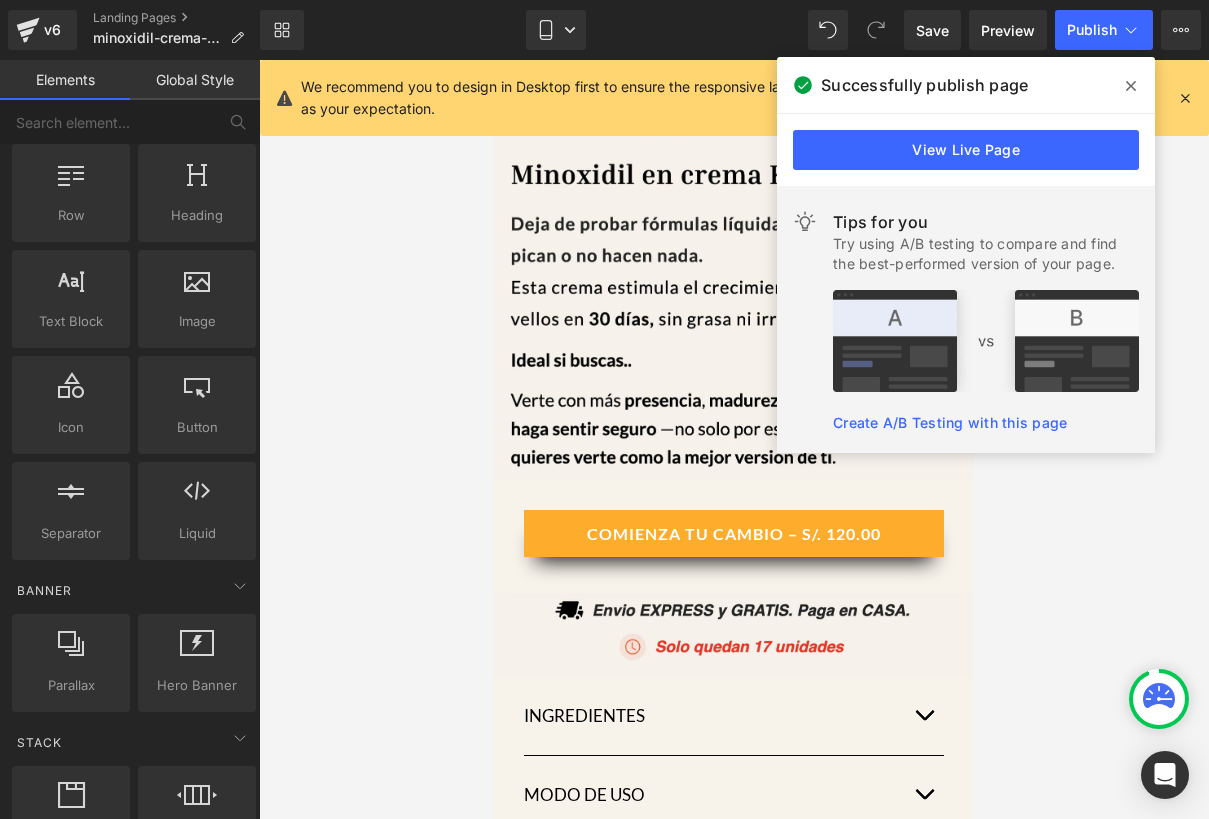 click 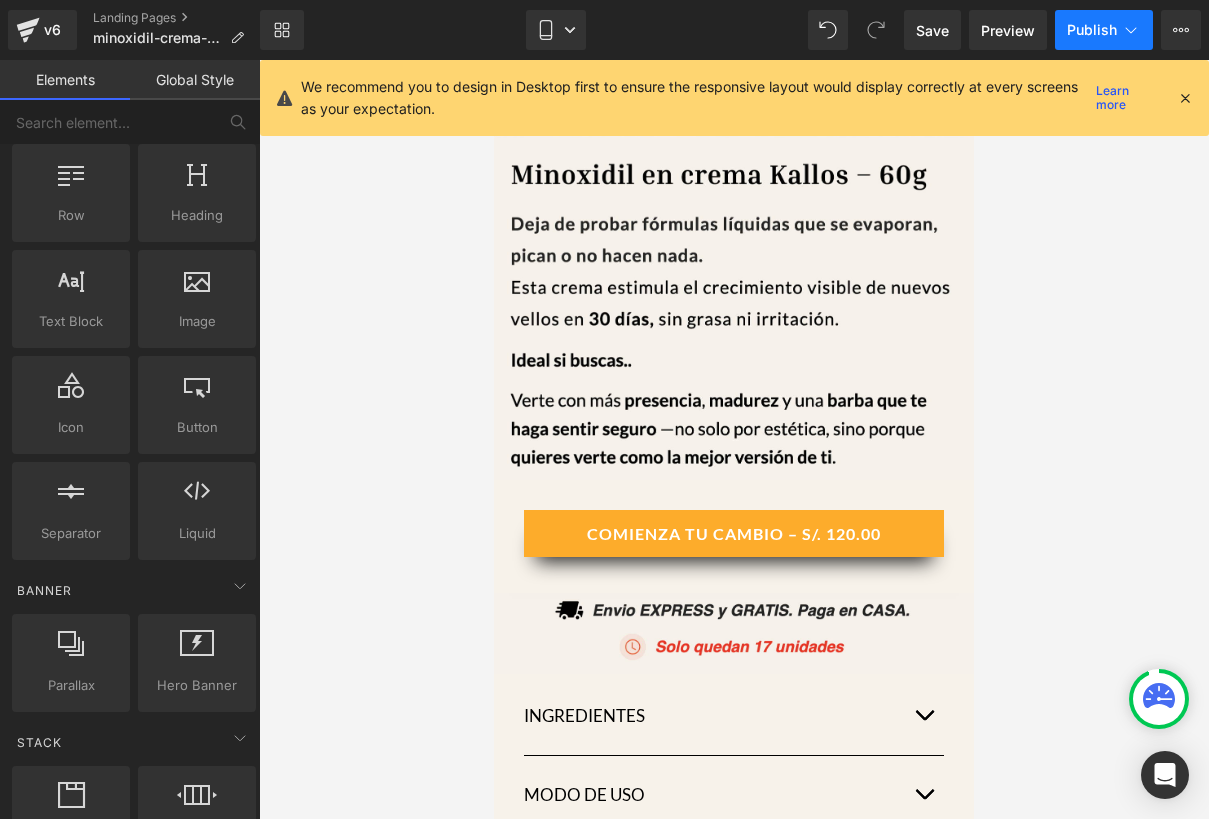 click on "Publish" at bounding box center [1092, 30] 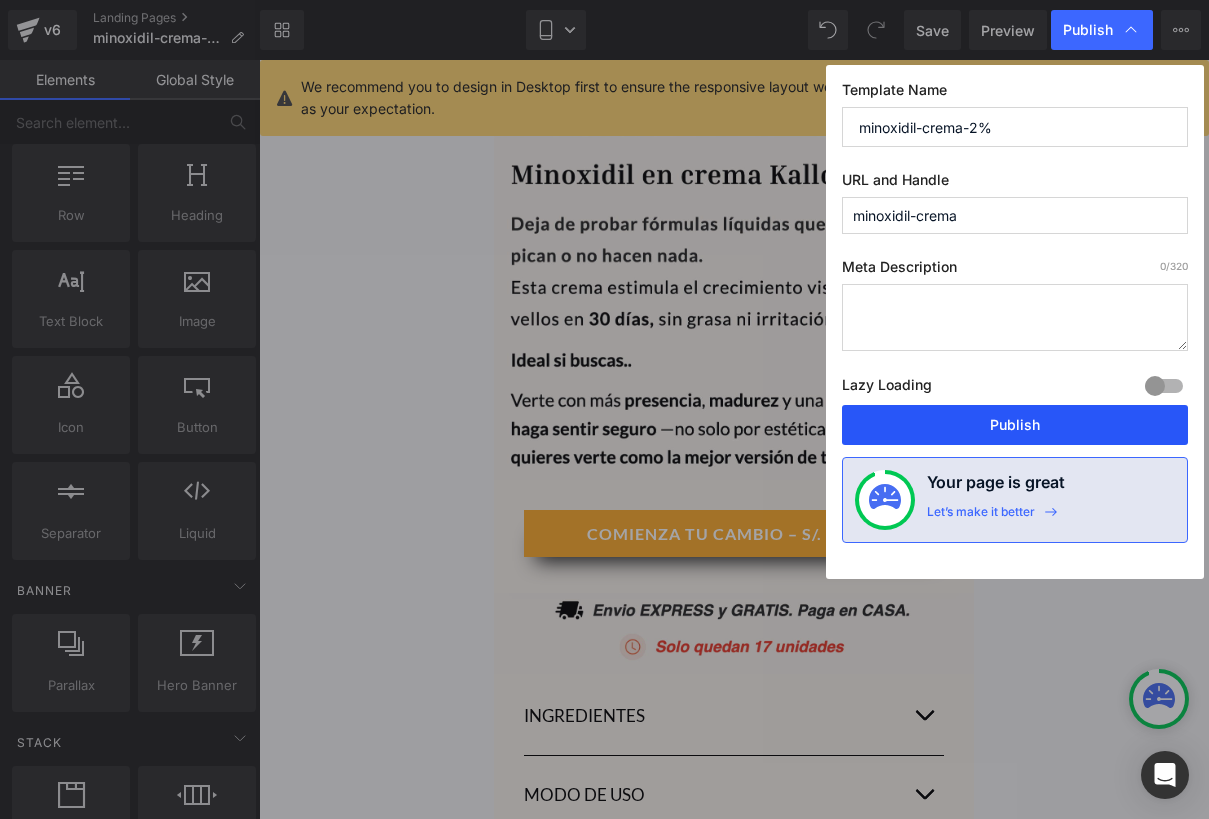 click on "Publish" at bounding box center (1015, 425) 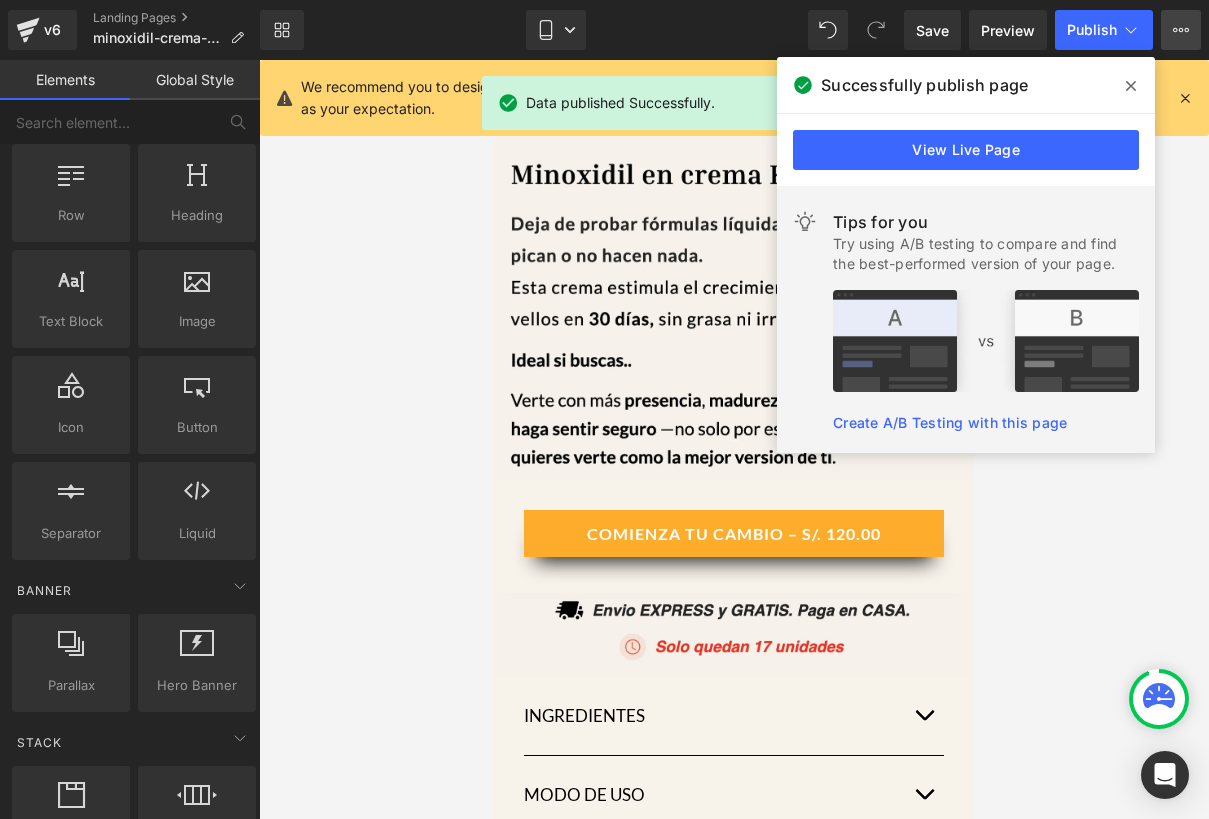 click 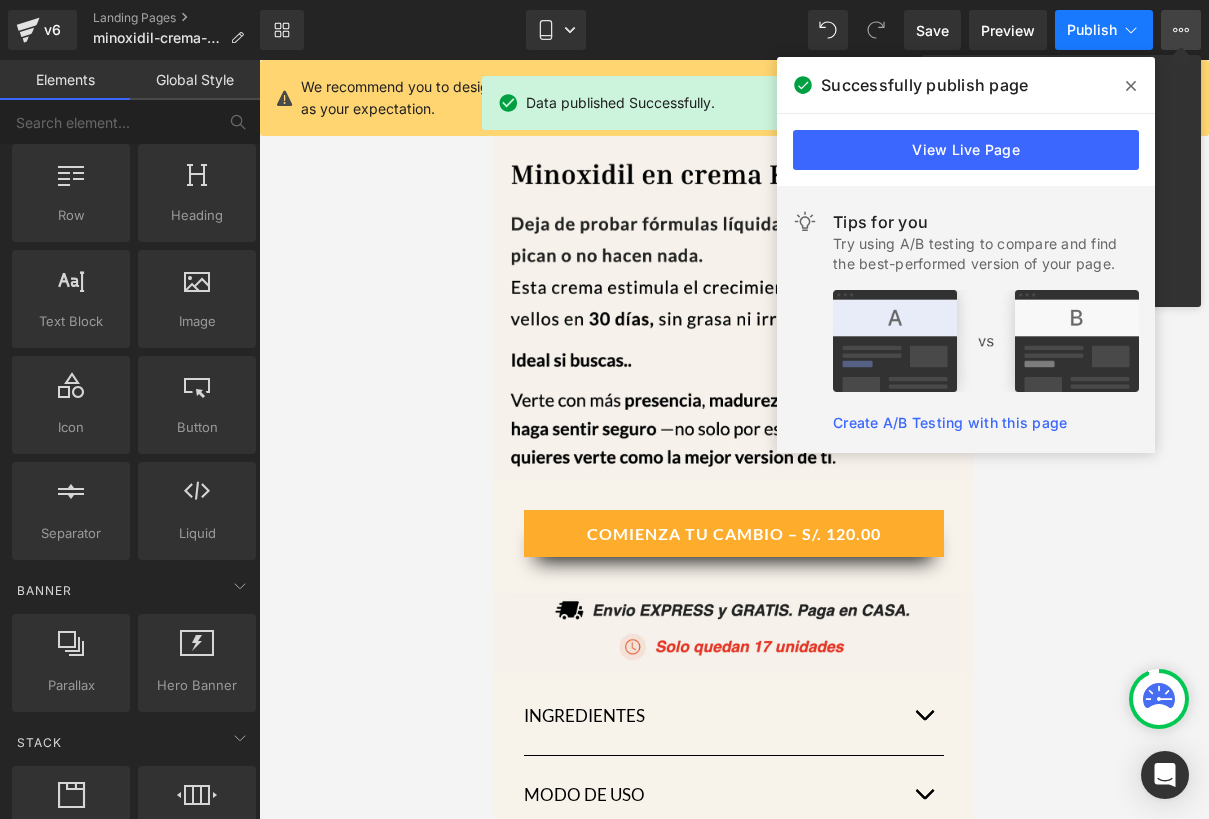 click on "Publish" at bounding box center (1104, 30) 